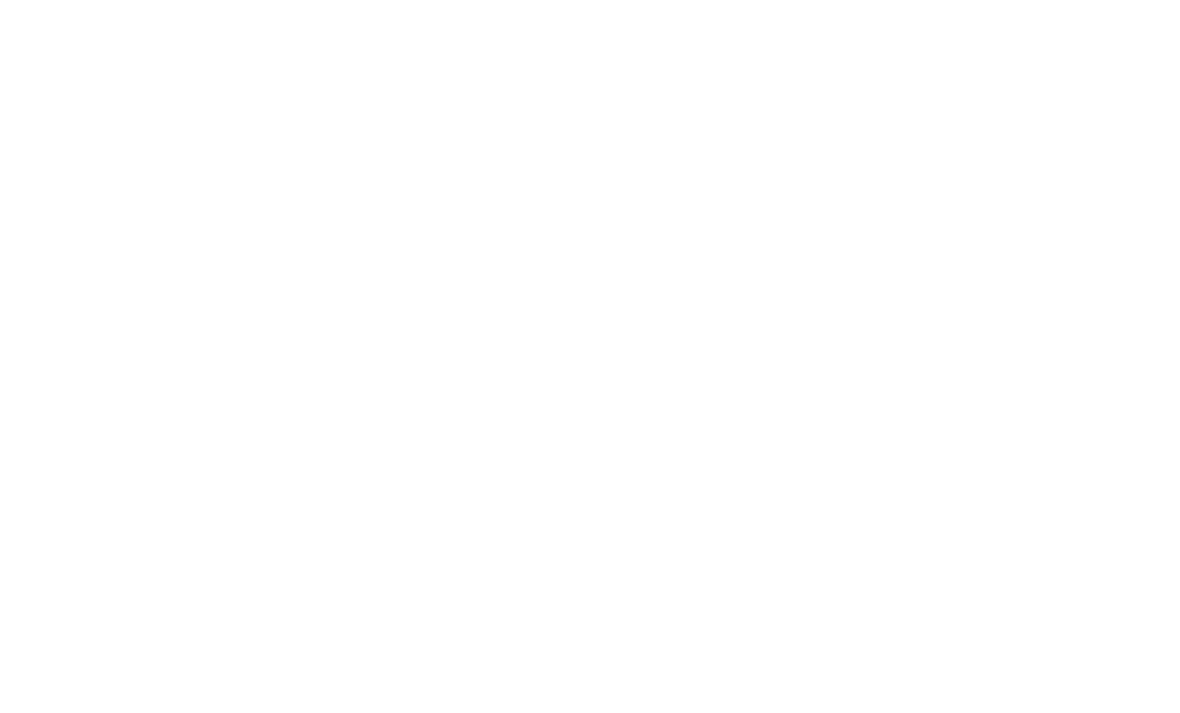 scroll, scrollTop: 0, scrollLeft: 0, axis: both 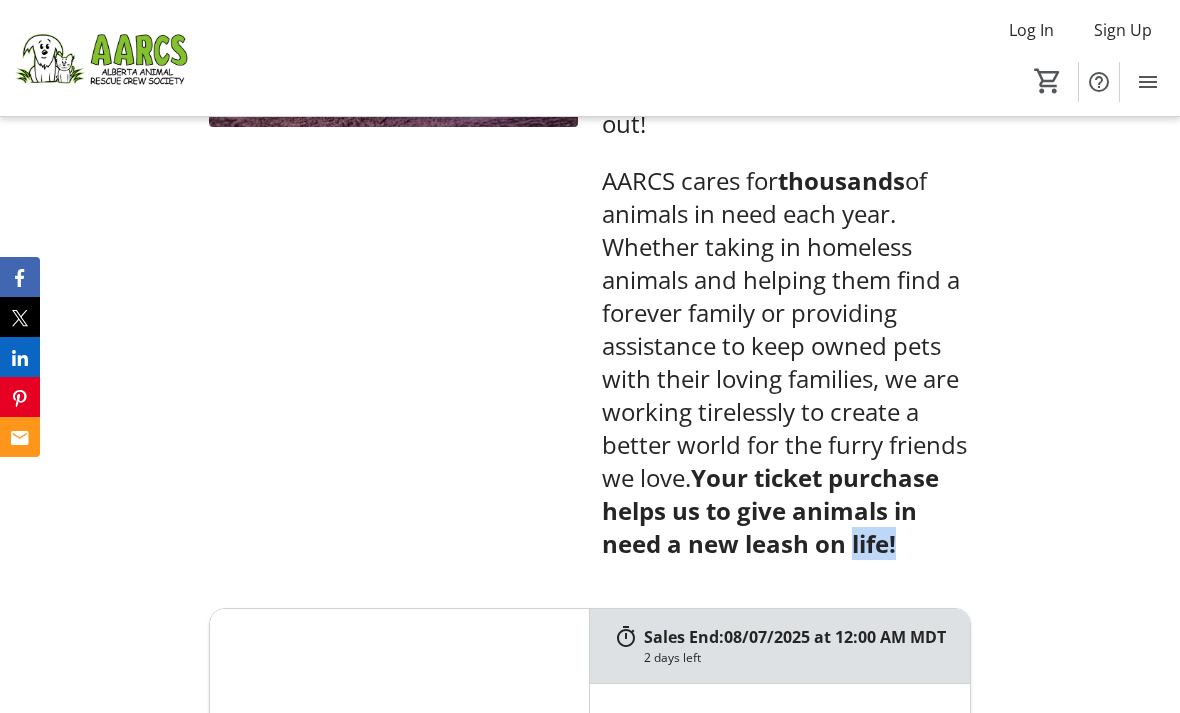 click on "AARCS Summer 50/50 Fetch your 50/50 tickets in support of the animals in AARCS' care! This jackpot could get HUGE... you won't want to miss out! AARCS cares for  thousands  of animals in need each year. Whether taking in homeless animals and helping them find a forever family or providing assistance to keep owned pets with their loving families, we are working tirelessly to create a better world for the furry friends we love.  Your ticket purchase helps us to give animals in need a new leash on life!" at bounding box center [590, 239] 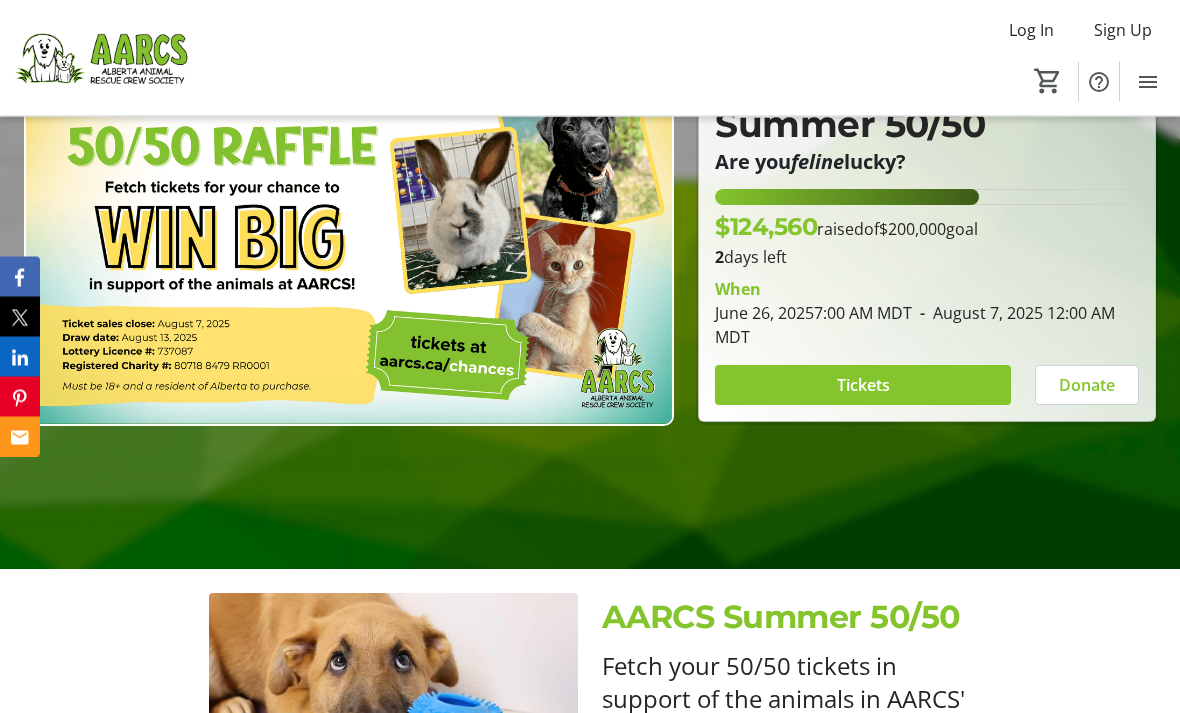 scroll, scrollTop: 242, scrollLeft: 0, axis: vertical 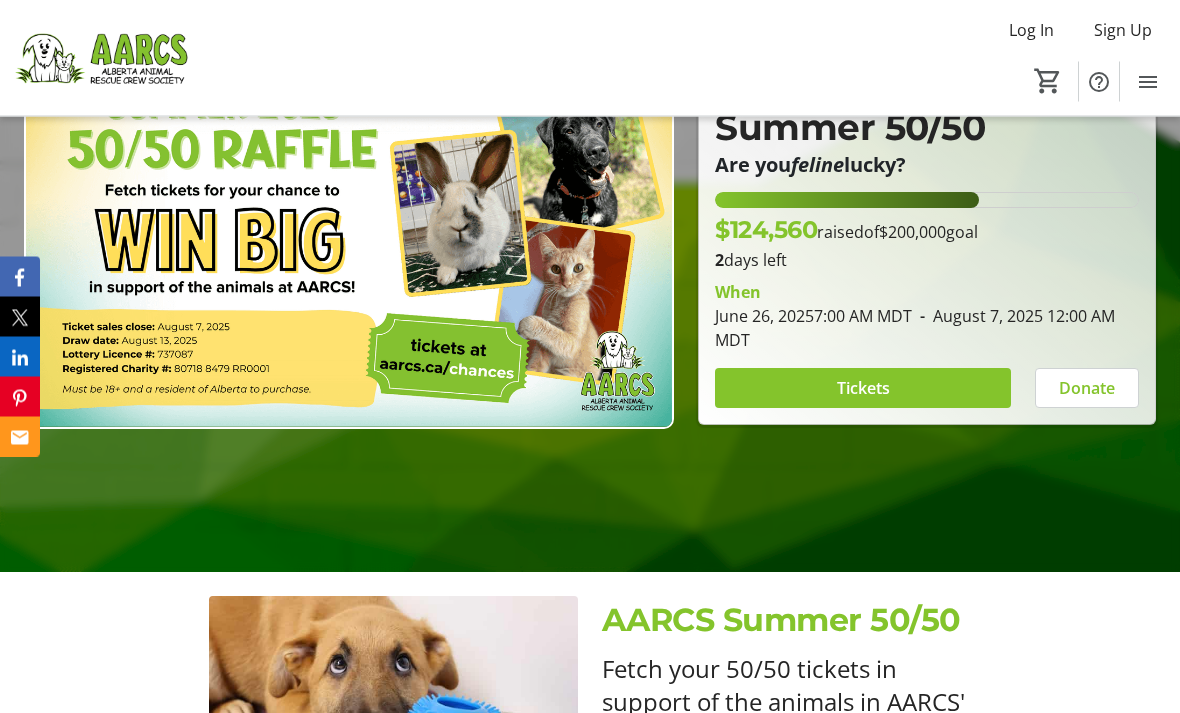 click at bounding box center (863, 389) 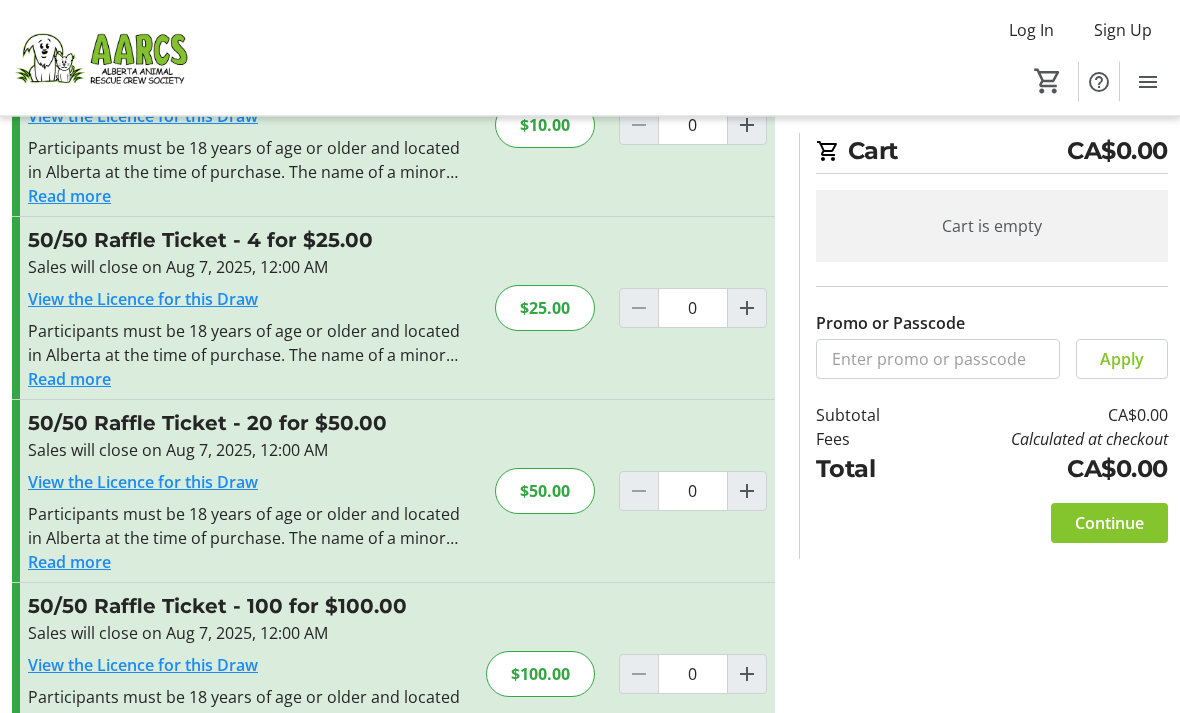 scroll, scrollTop: 144, scrollLeft: 0, axis: vertical 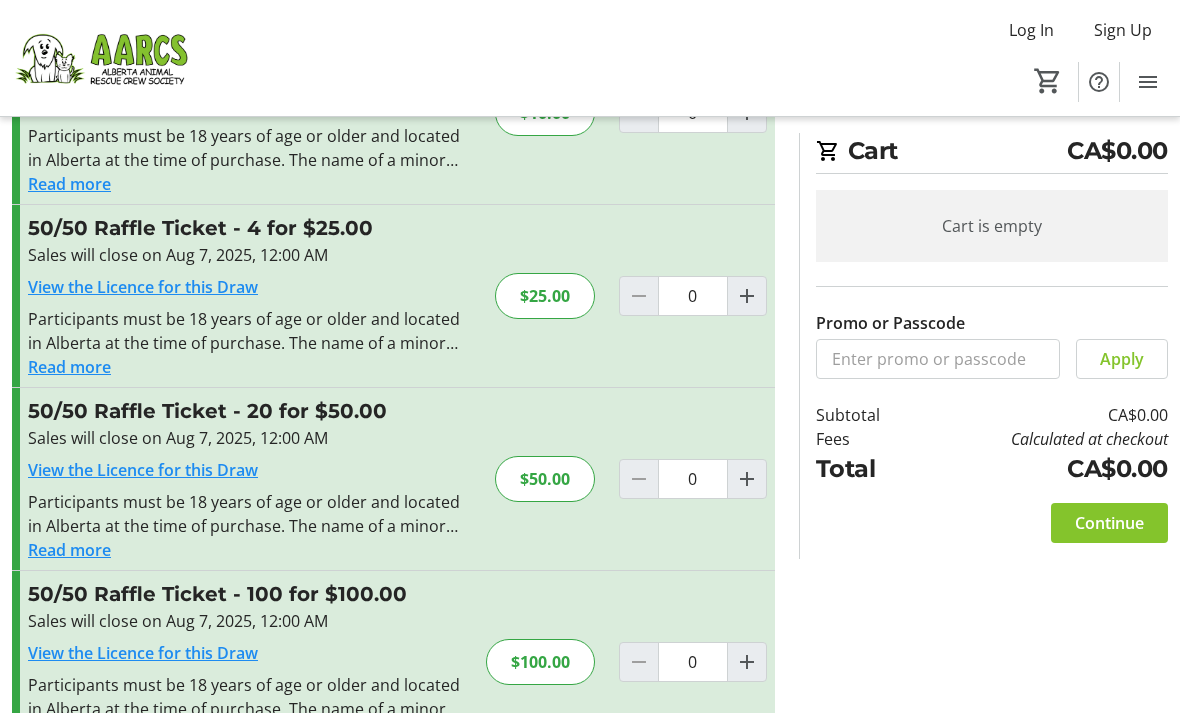 click 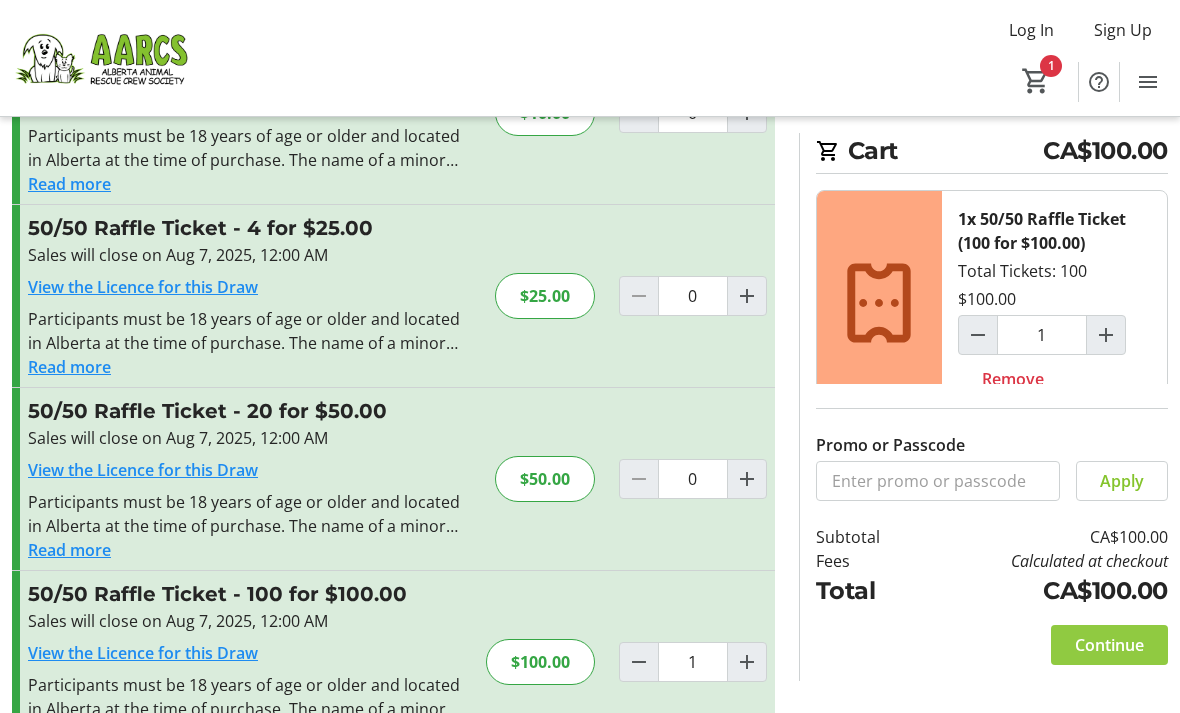 click on "Continue" 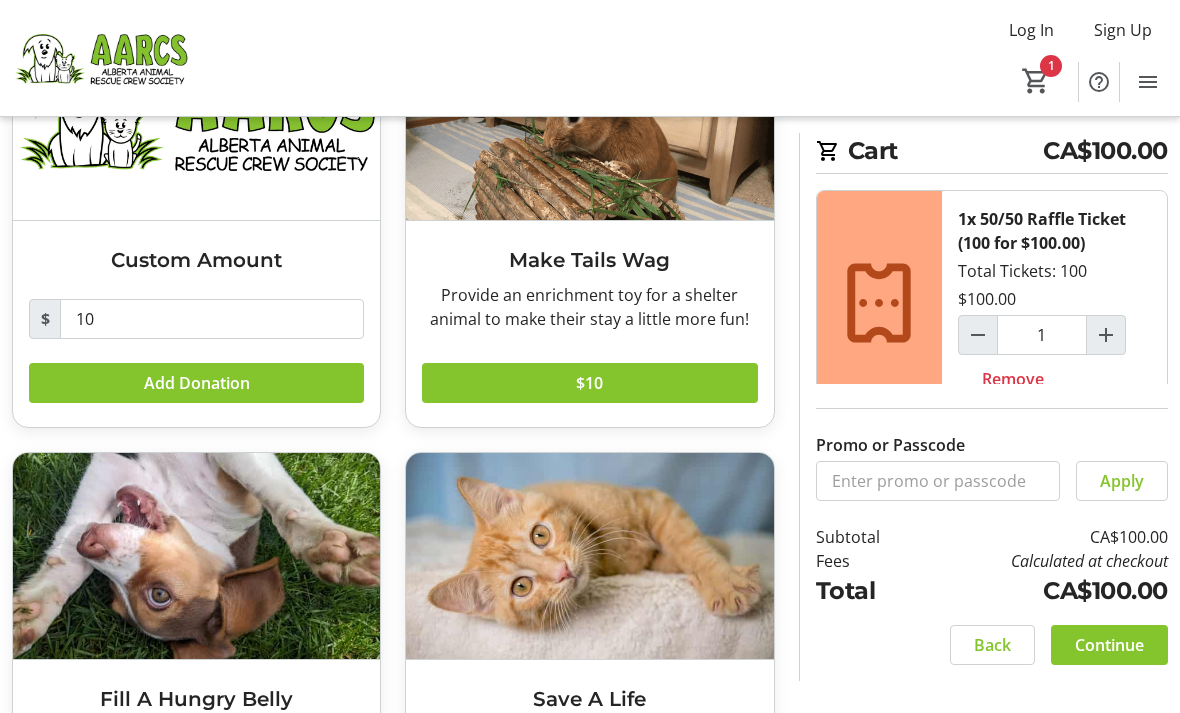 scroll, scrollTop: 192, scrollLeft: 0, axis: vertical 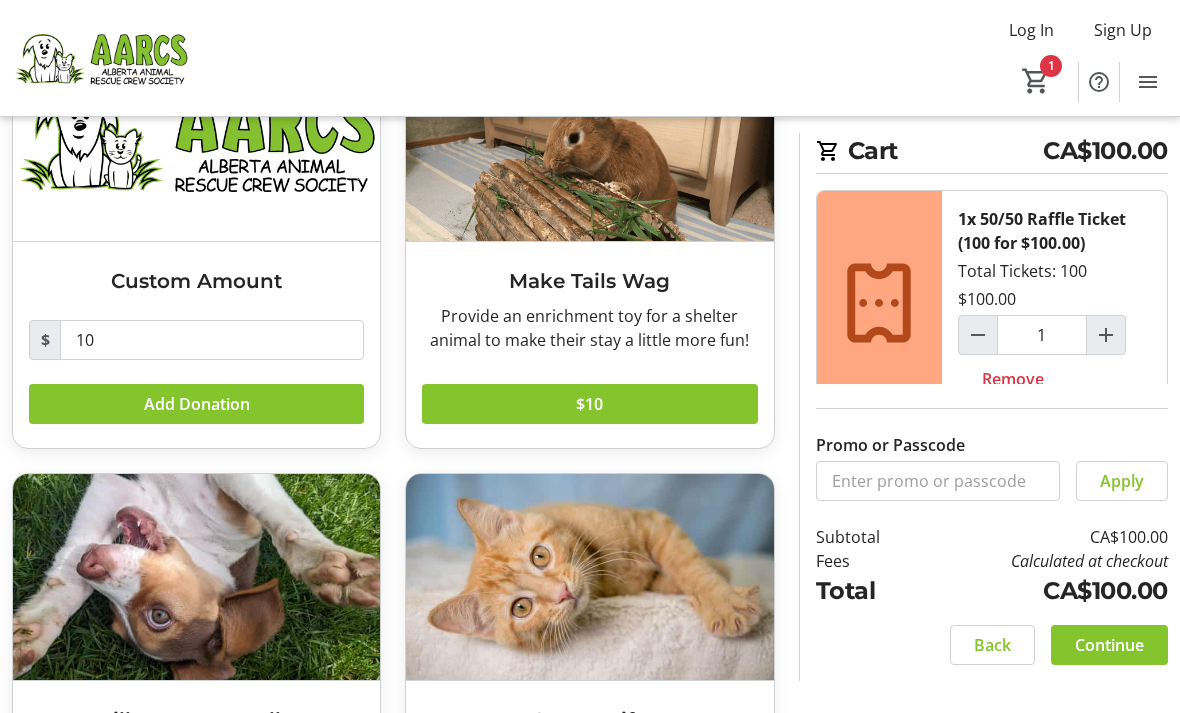 click on "Continue" 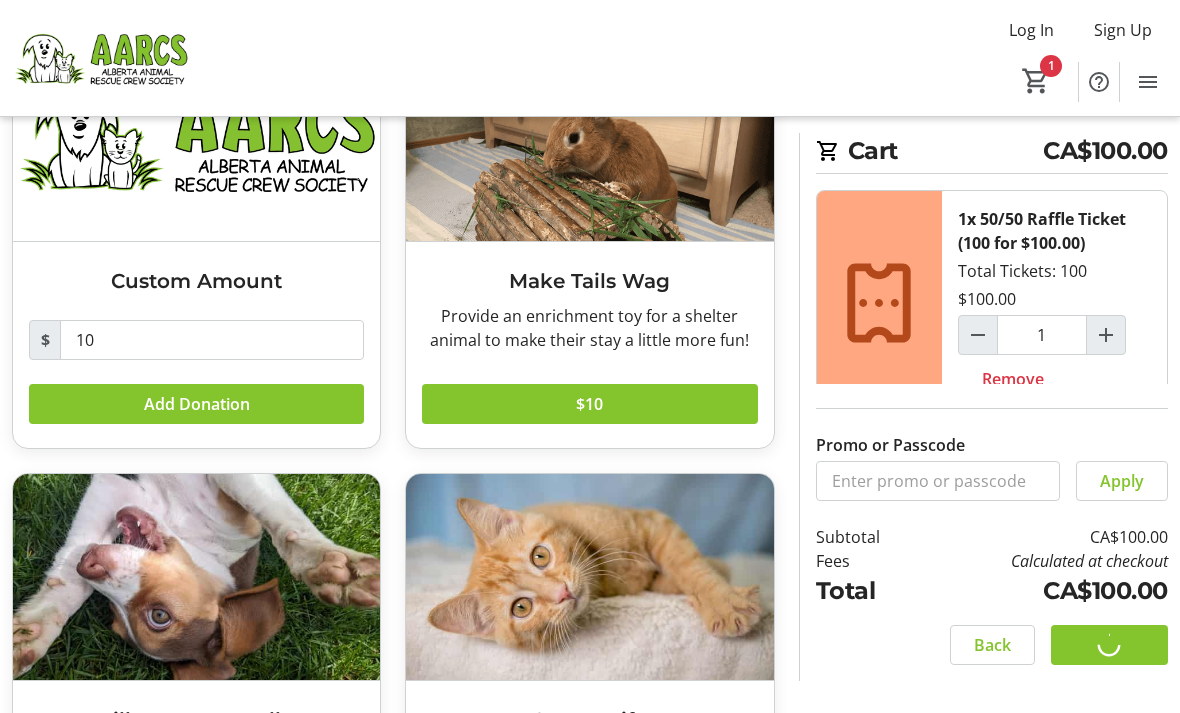 scroll, scrollTop: 0, scrollLeft: 0, axis: both 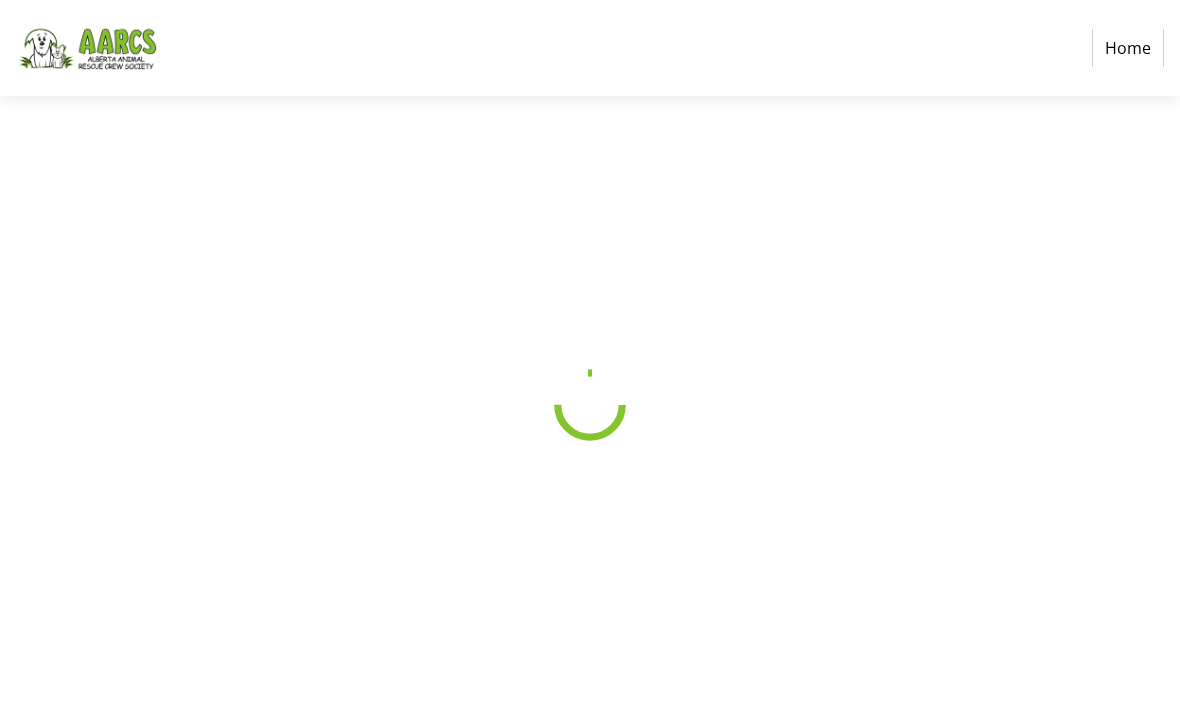 select on "CA" 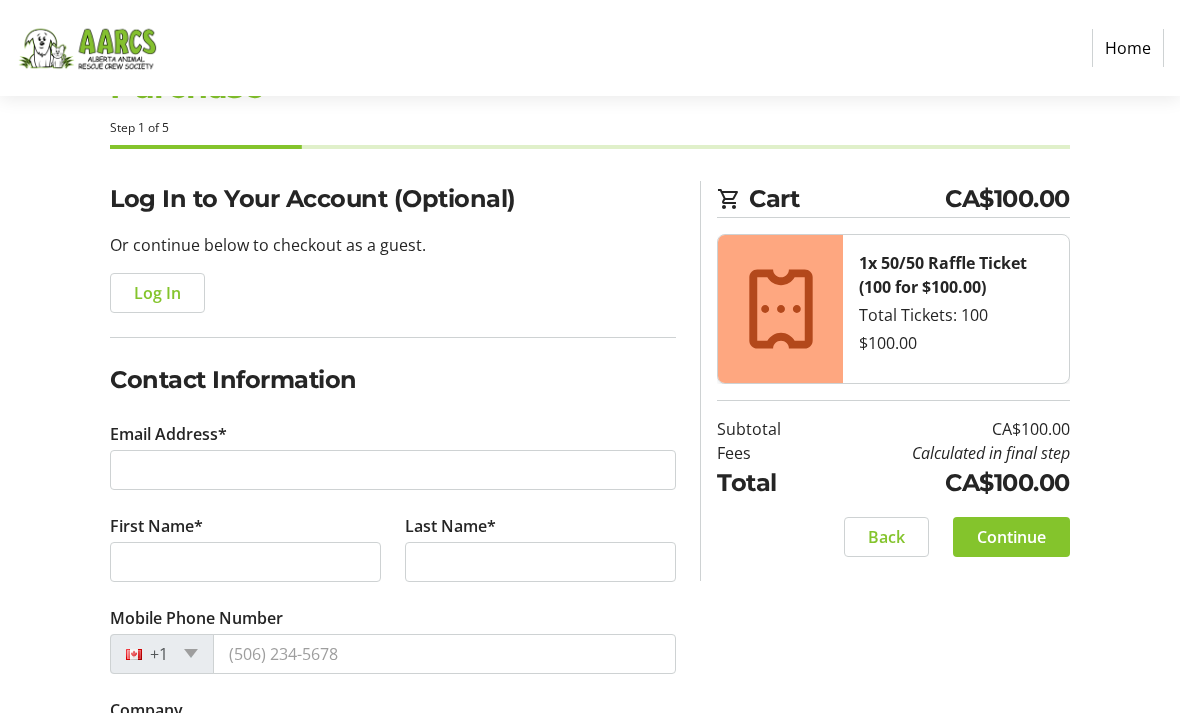 scroll, scrollTop: 102, scrollLeft: 0, axis: vertical 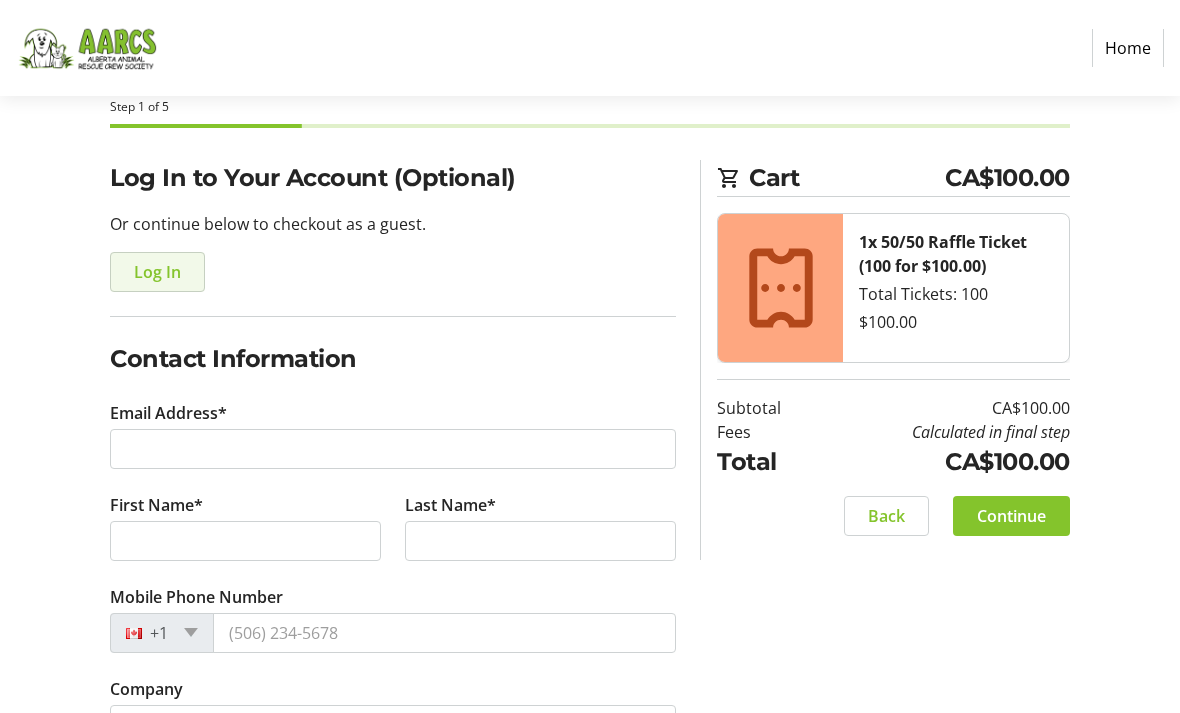 click on "Log In" 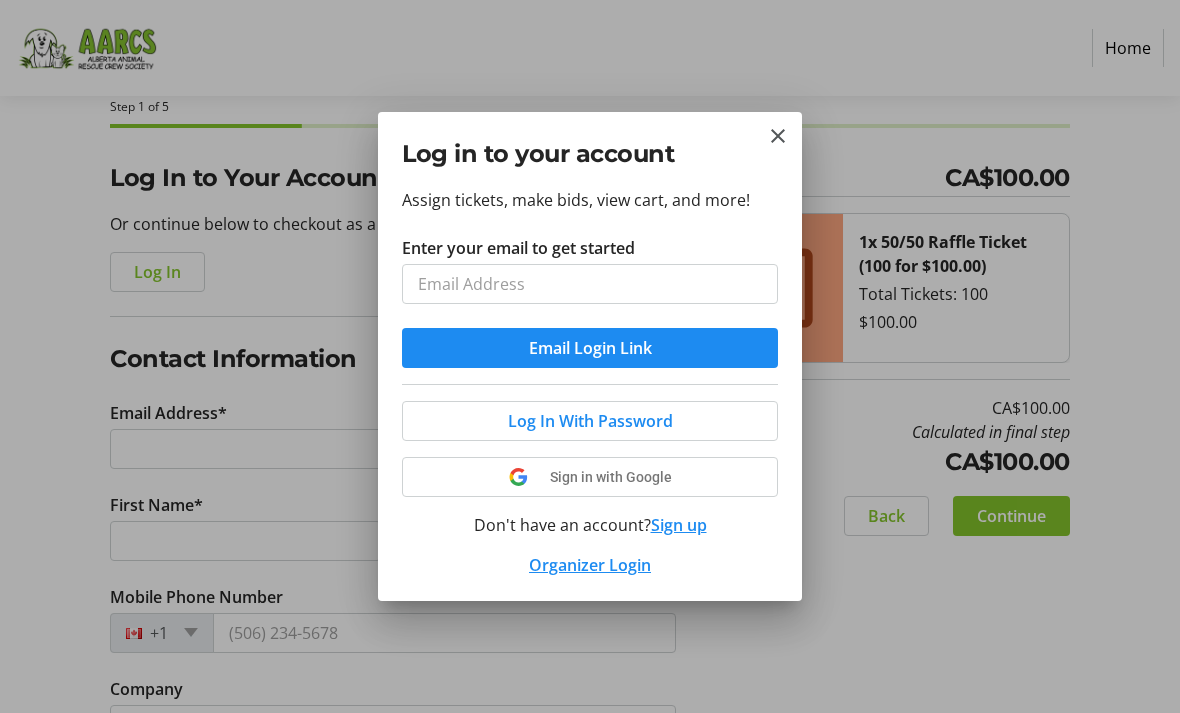 click on "Enter your email to get started" at bounding box center [590, 284] 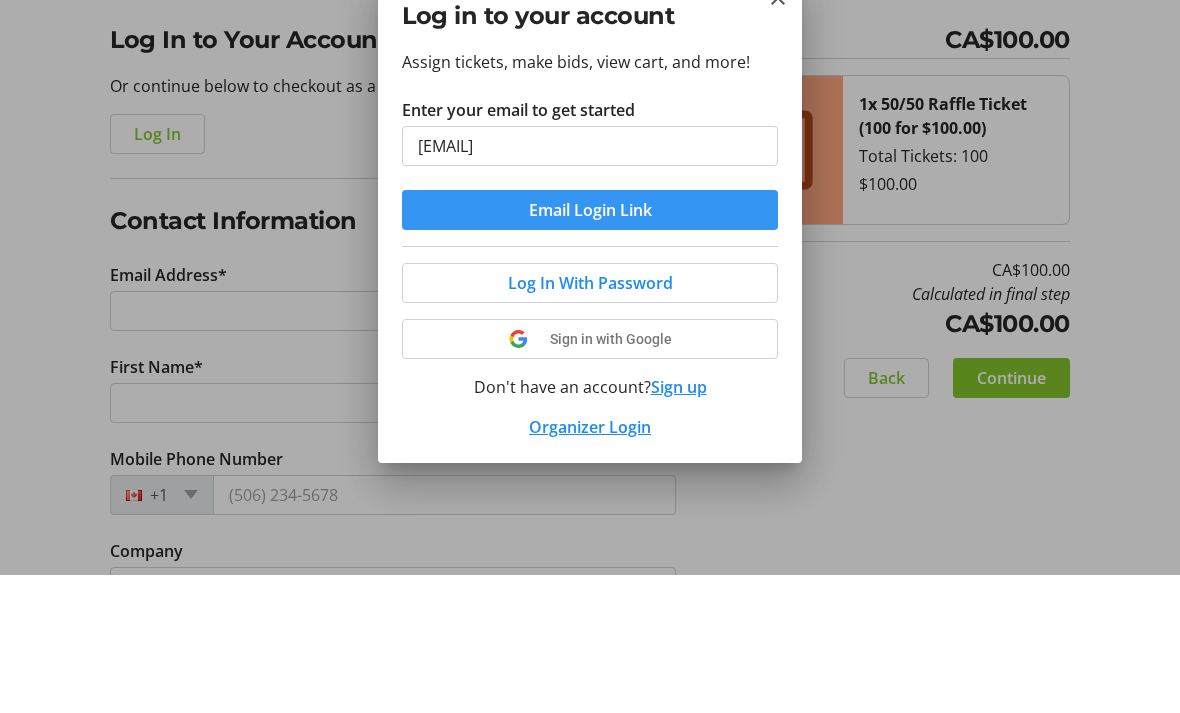 type on "[EMAIL]" 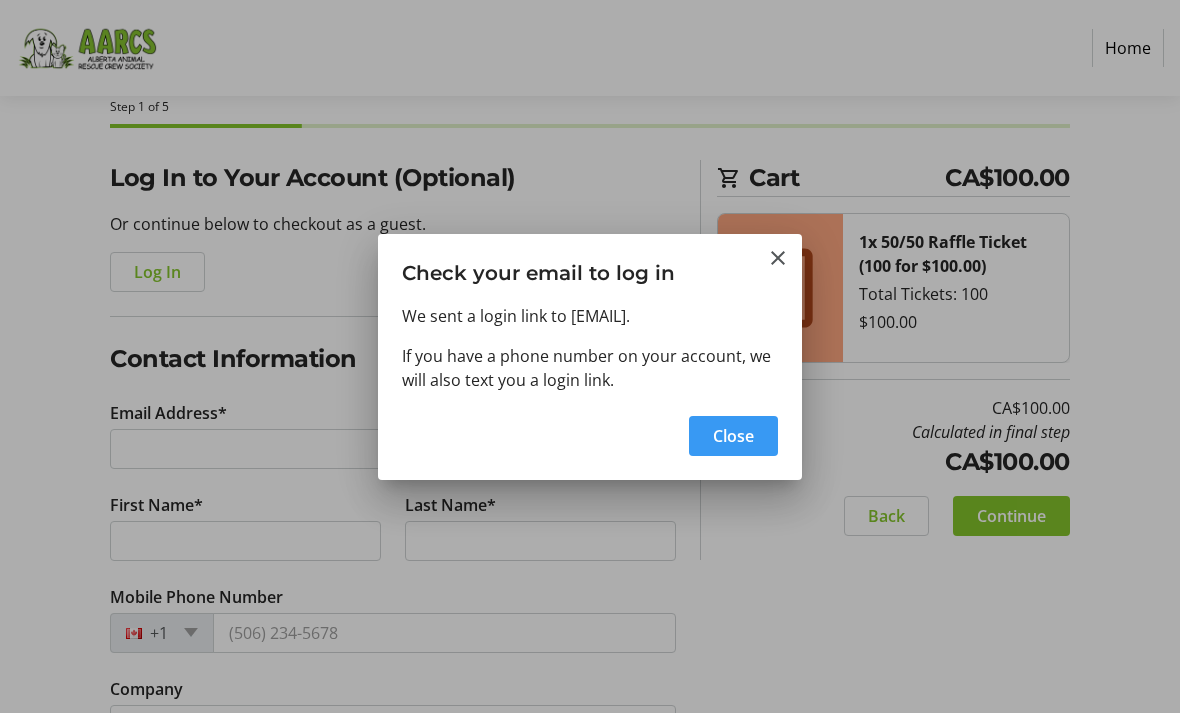 click on "Close" at bounding box center [733, 436] 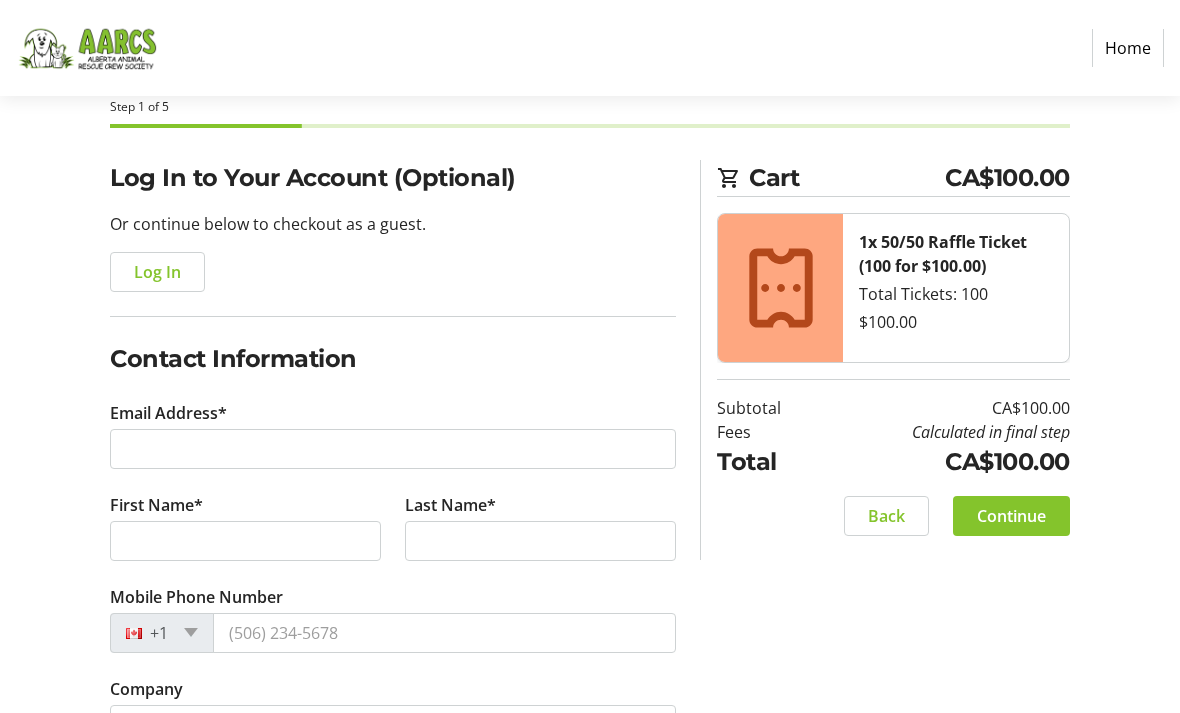 scroll, scrollTop: 102, scrollLeft: 0, axis: vertical 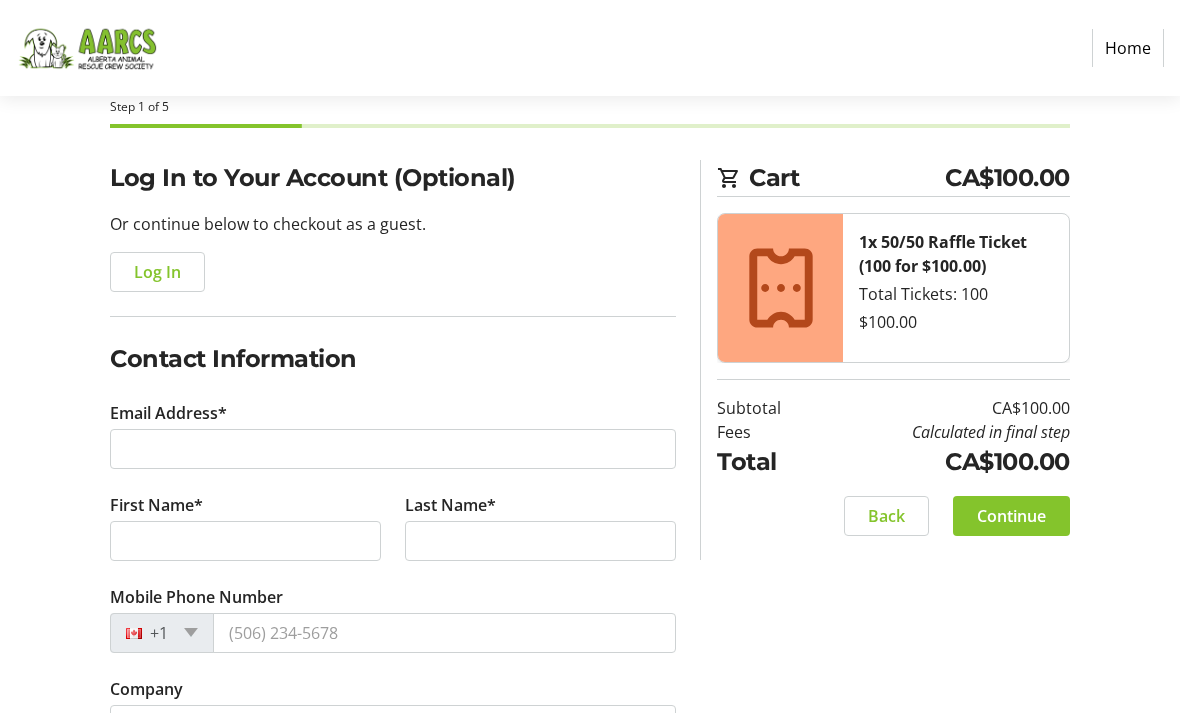 type on "[EMAIL]" 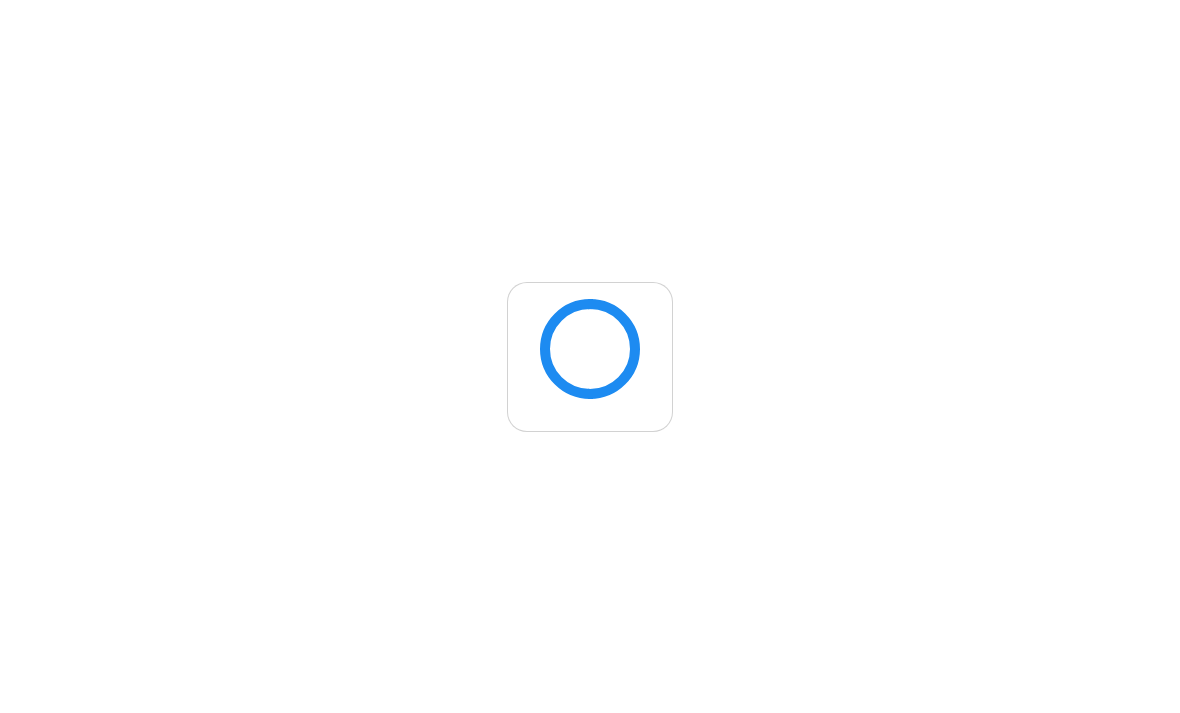 scroll, scrollTop: 0, scrollLeft: 0, axis: both 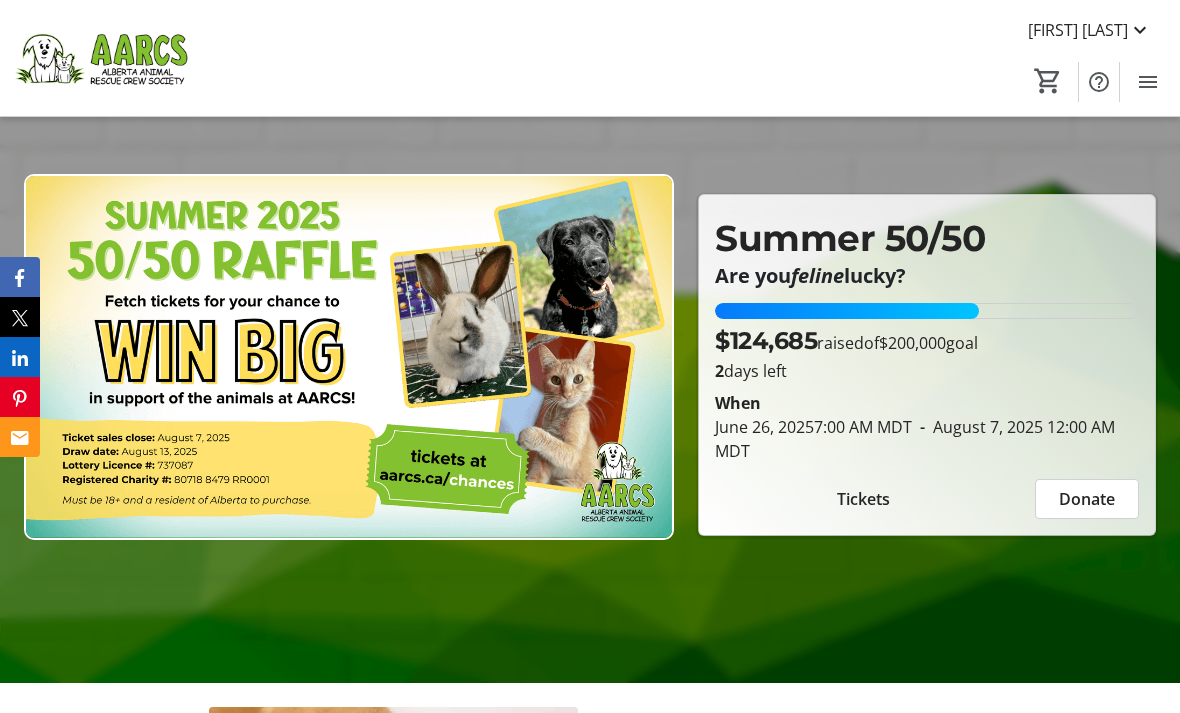 click on "Tickets" at bounding box center [863, 499] 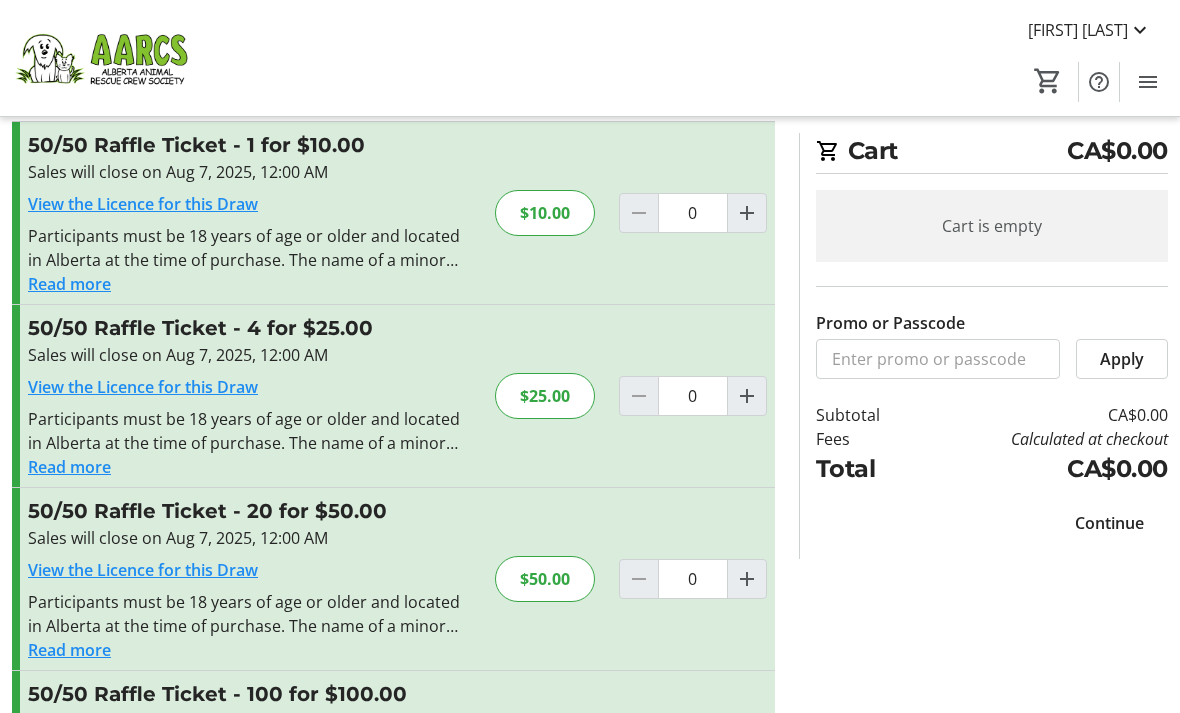 scroll, scrollTop: 144, scrollLeft: 0, axis: vertical 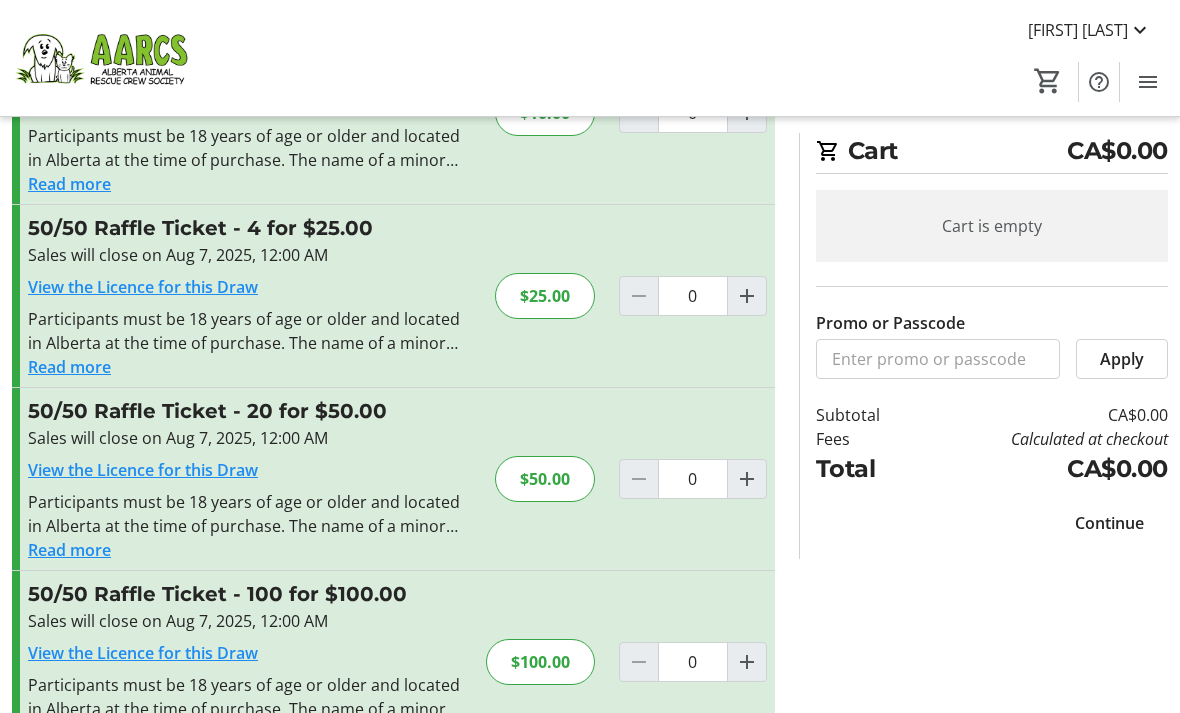 click 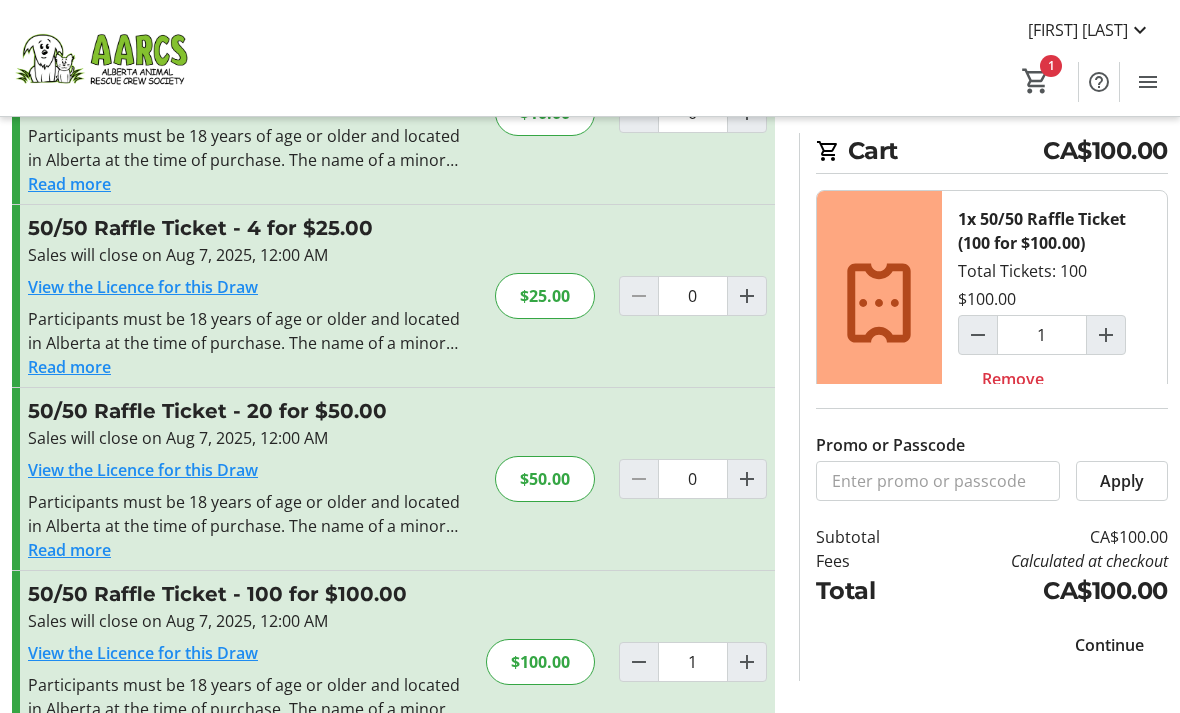 click on "Continue" 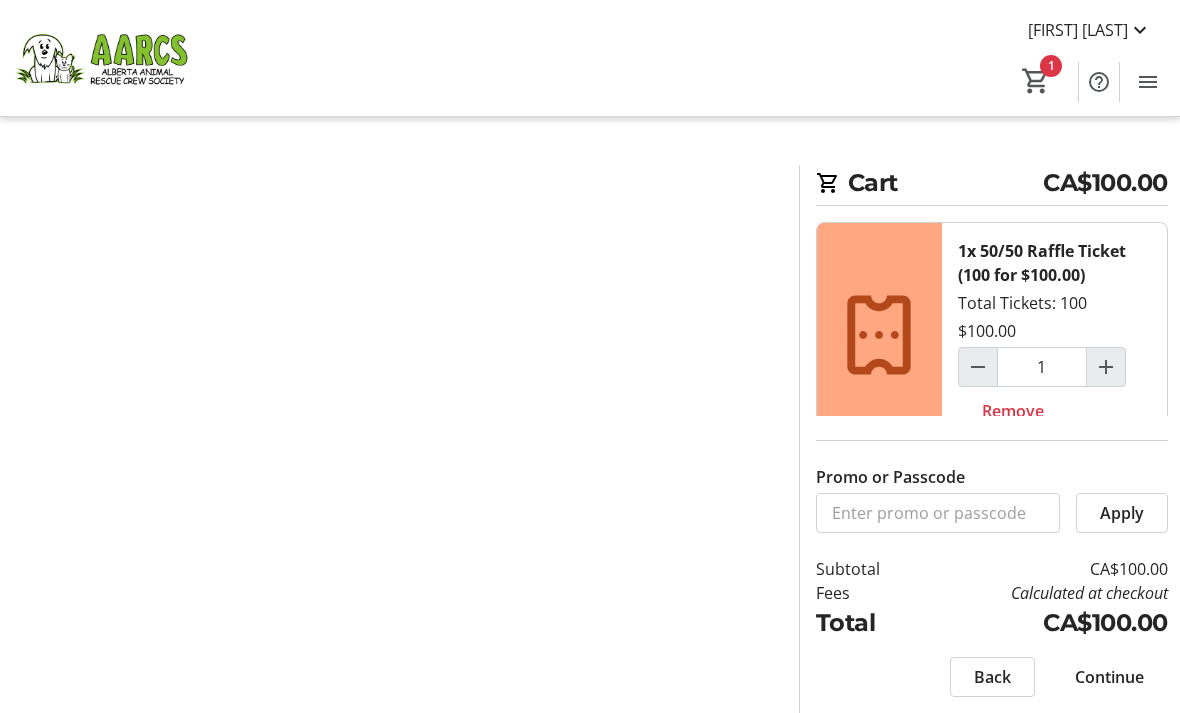 scroll, scrollTop: 0, scrollLeft: 0, axis: both 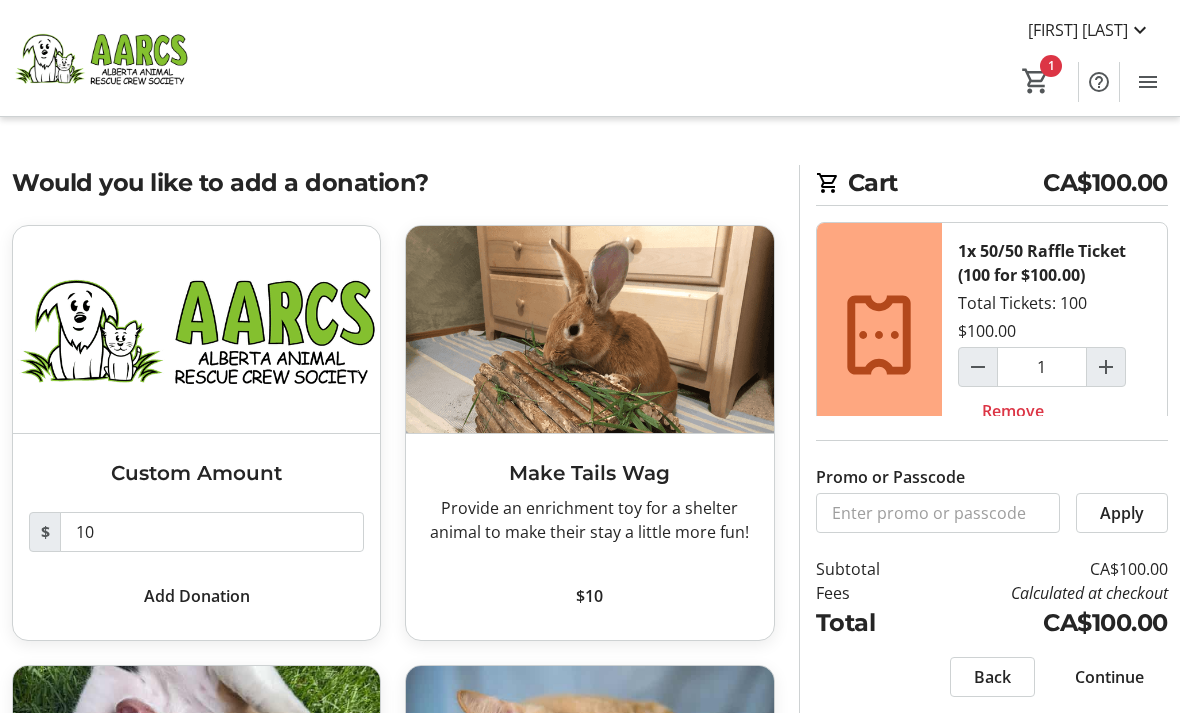 click on "Continue" 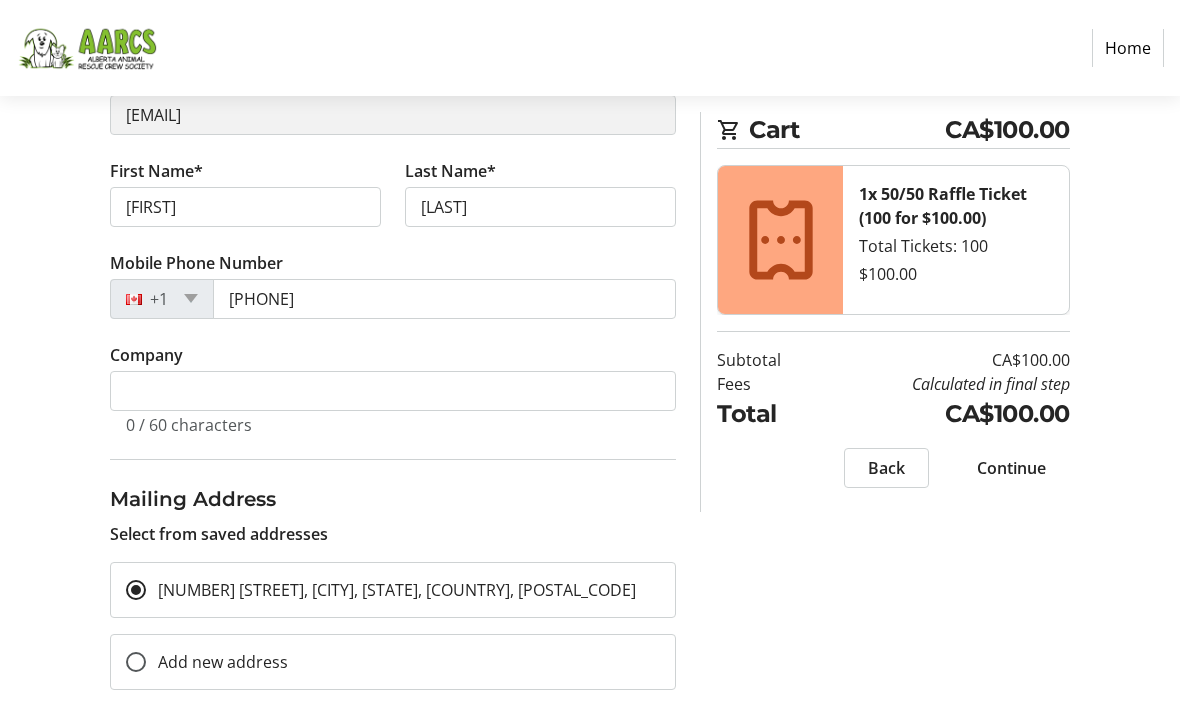 scroll, scrollTop: 287, scrollLeft: 0, axis: vertical 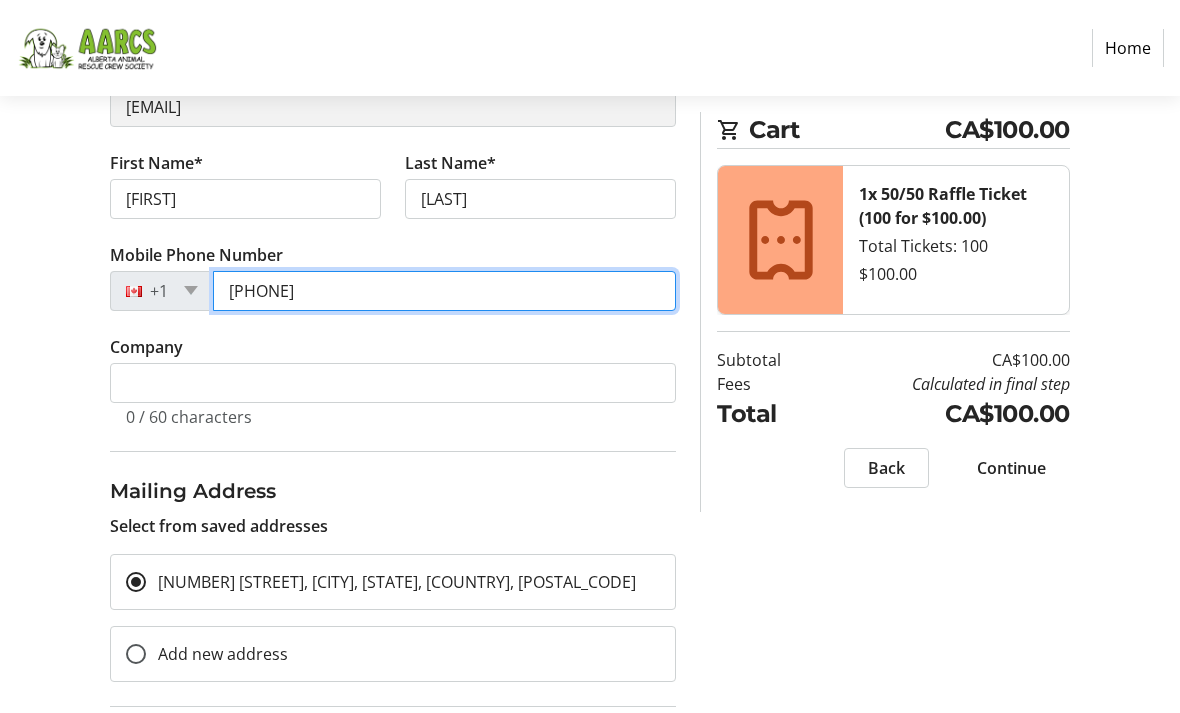 click on "[PHONE]" at bounding box center [444, 291] 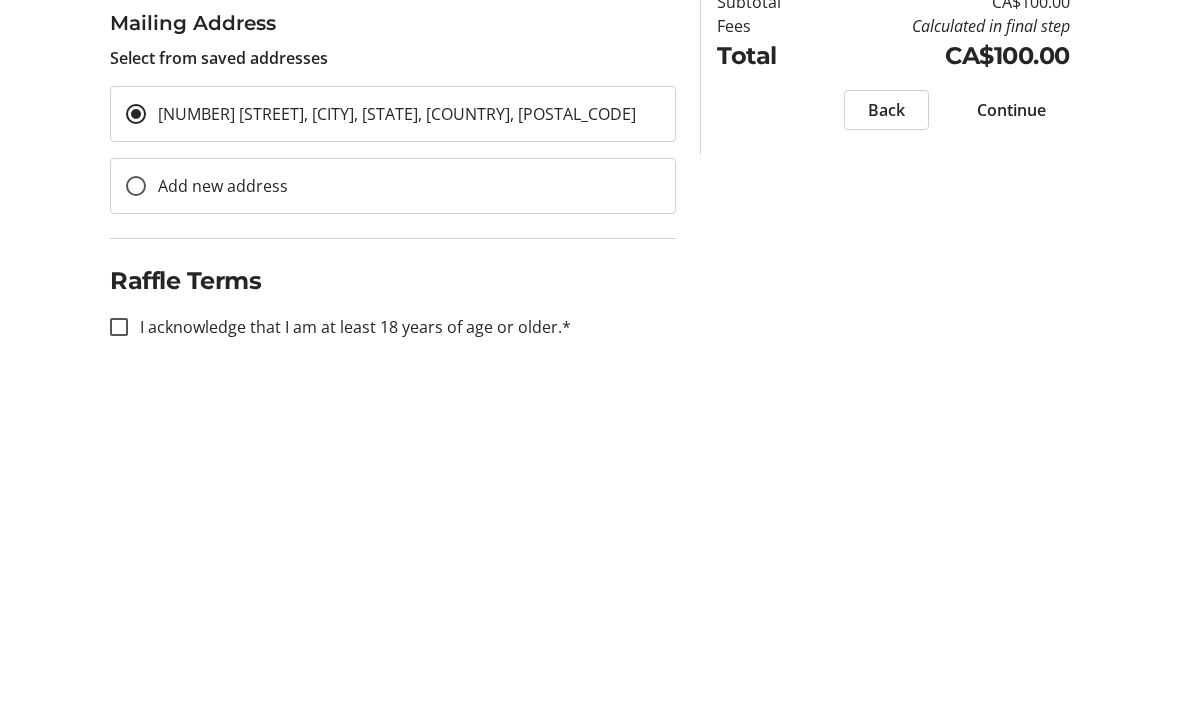 scroll, scrollTop: 426, scrollLeft: 0, axis: vertical 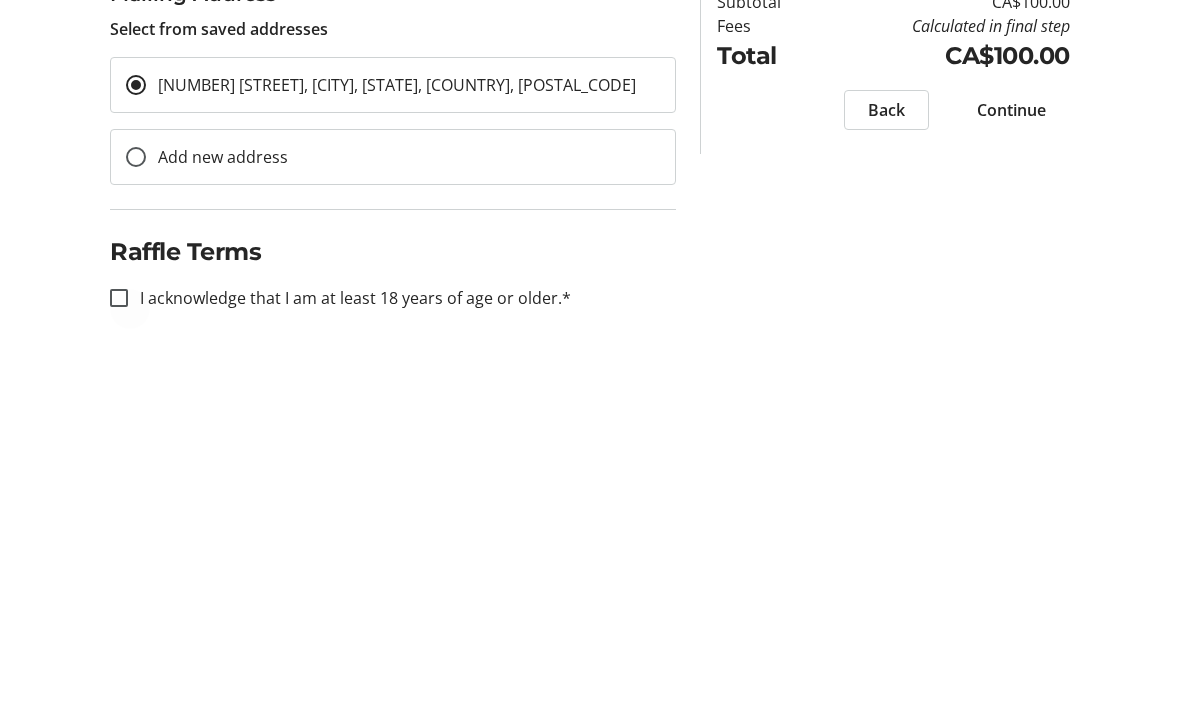 click at bounding box center [119, 656] 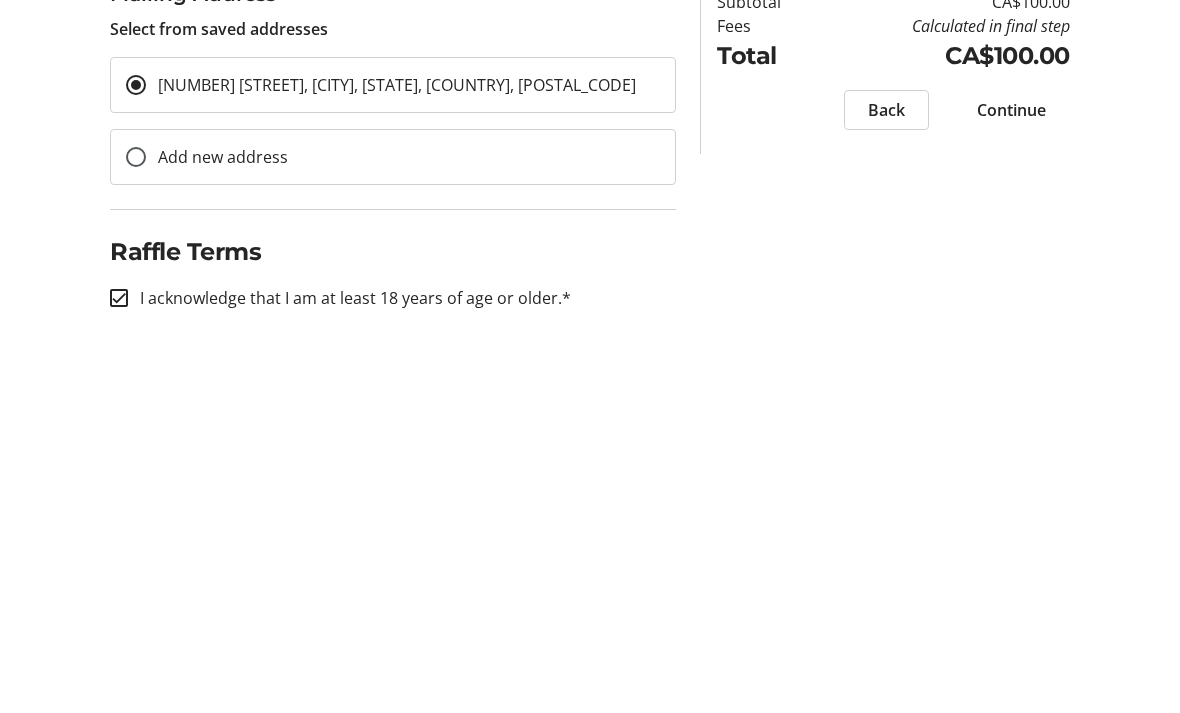 checkbox on "true" 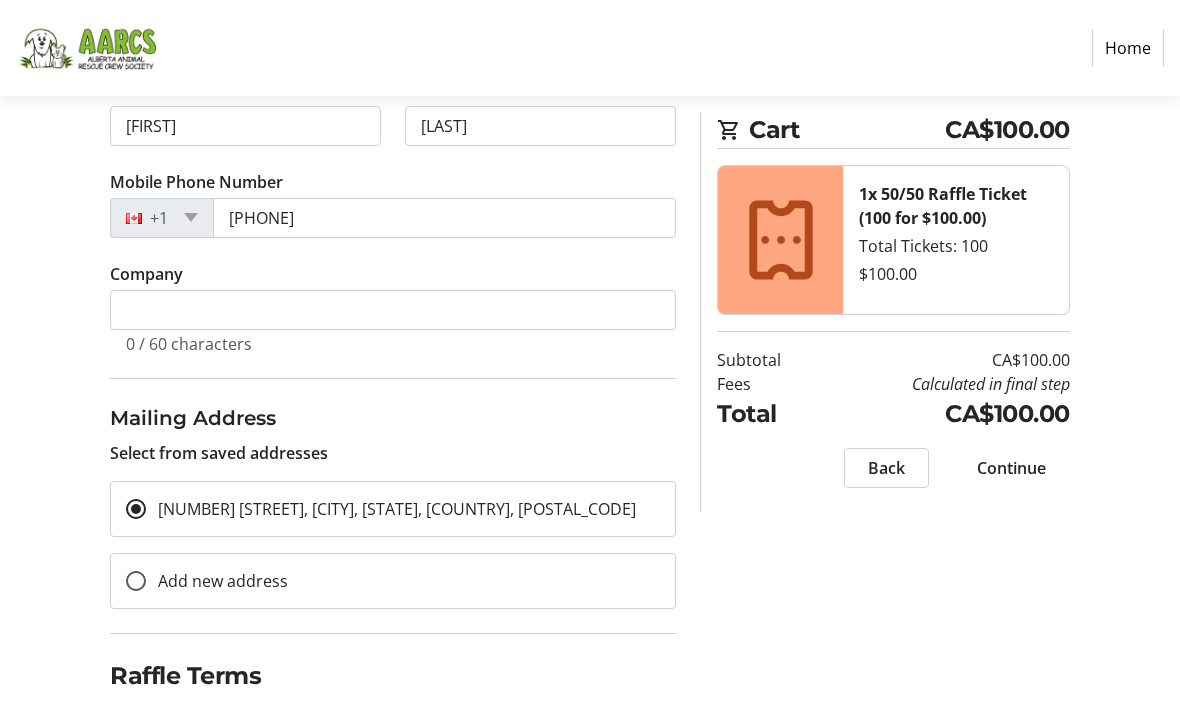 scroll, scrollTop: 362, scrollLeft: 0, axis: vertical 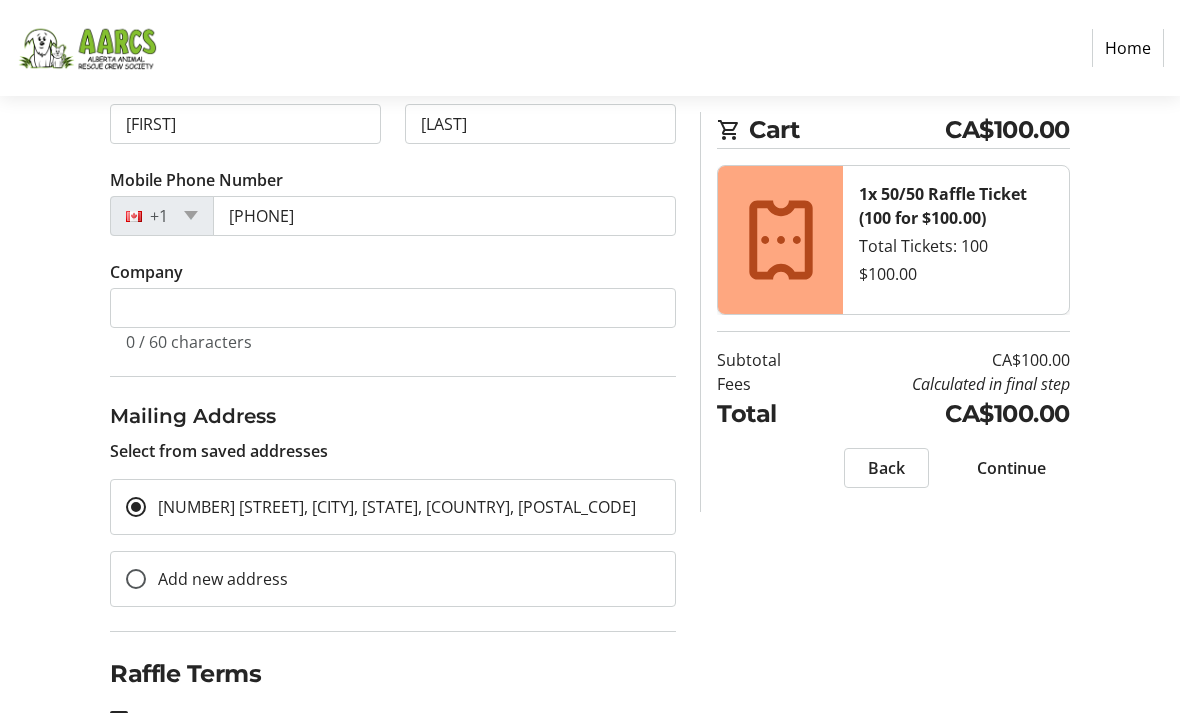 click on "Continue" 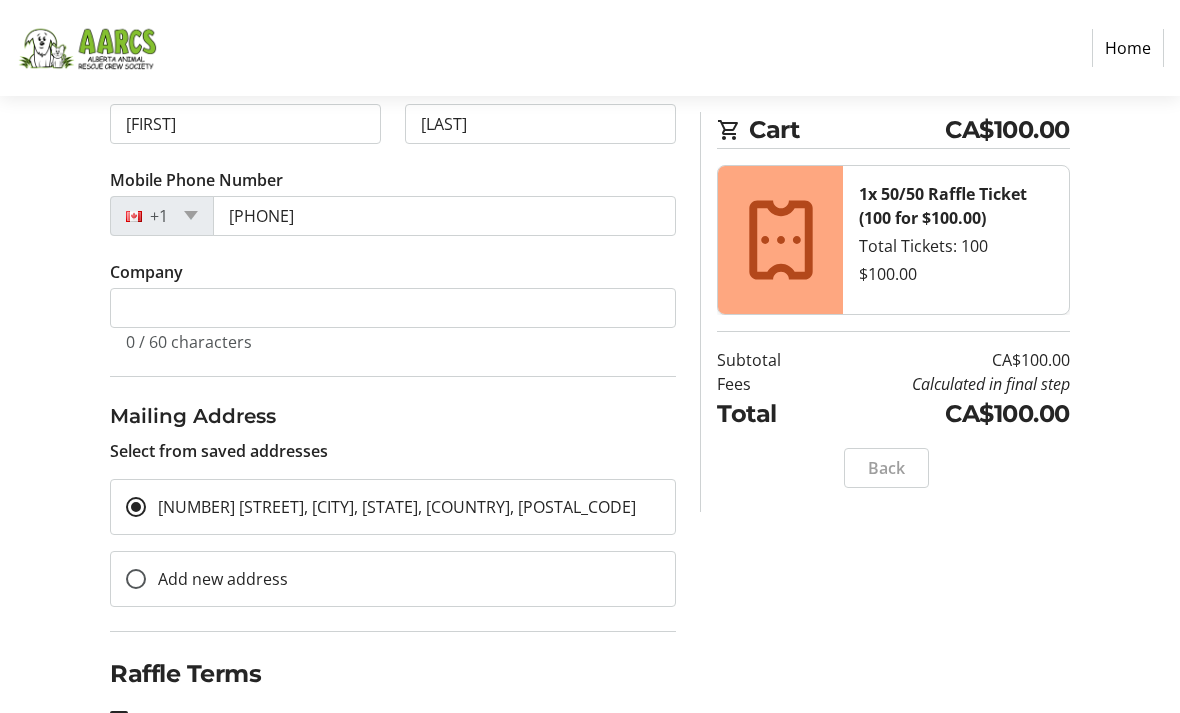 scroll, scrollTop: 0, scrollLeft: 0, axis: both 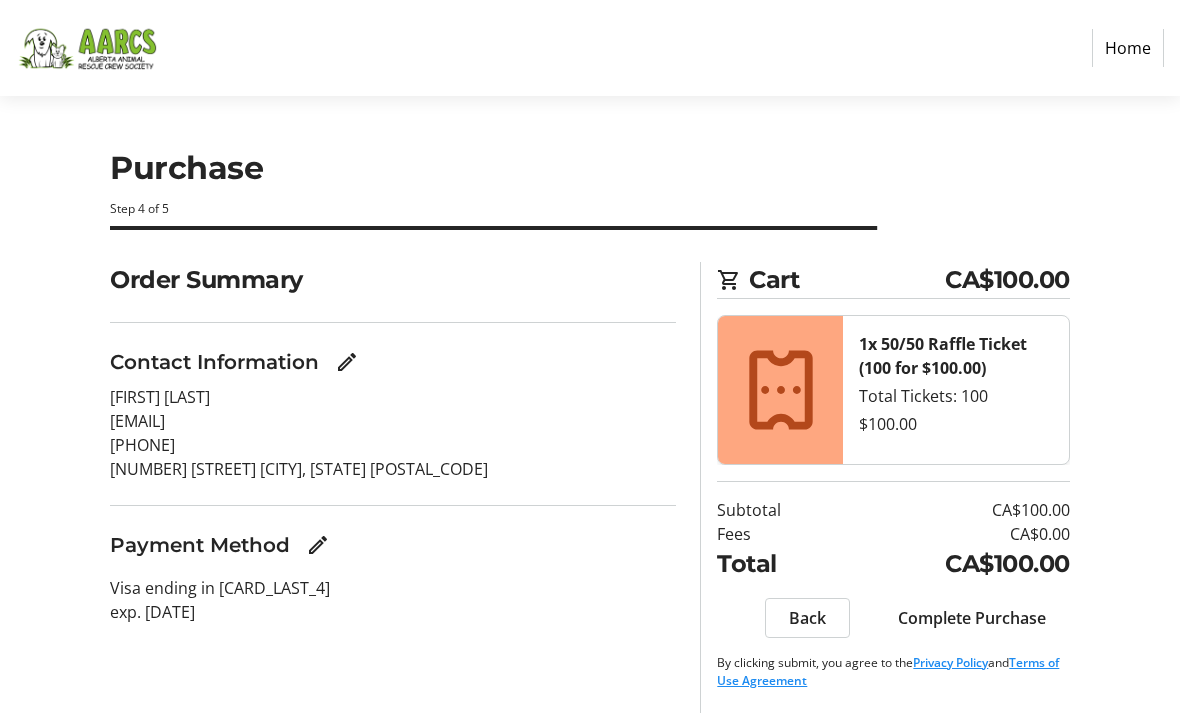 click on "Visa ending in [CARD_LAST_4]  exp. [DATE]" 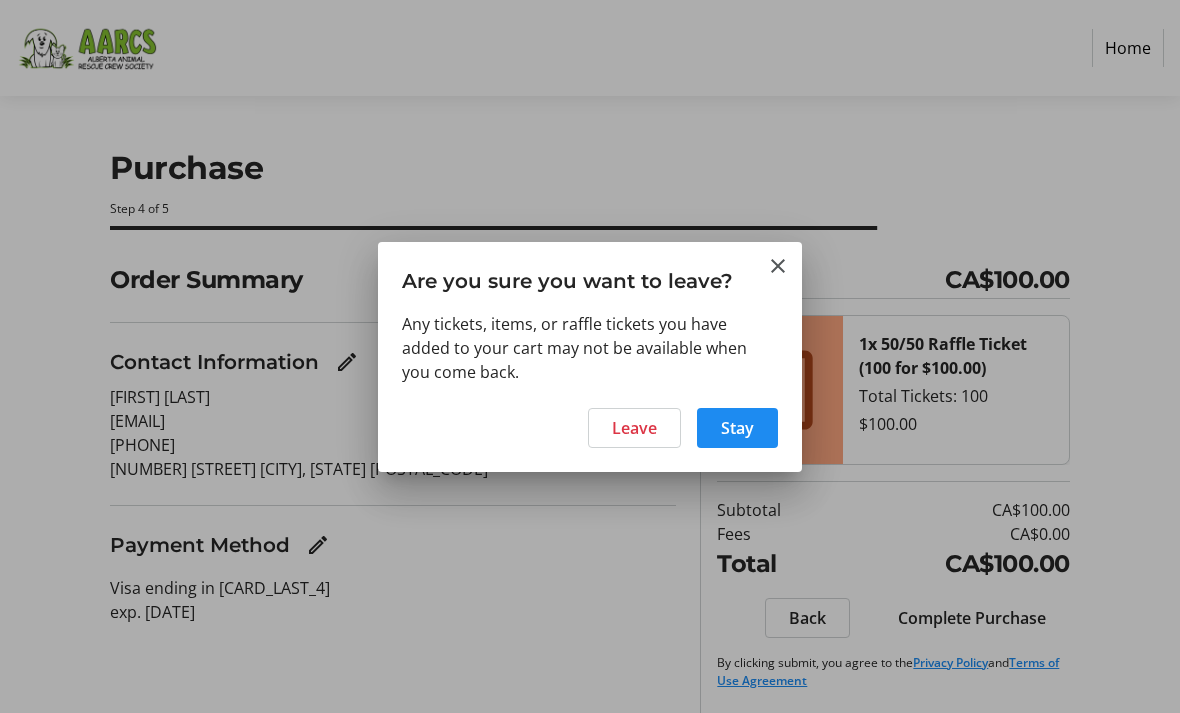 click on "Stay" at bounding box center (737, 428) 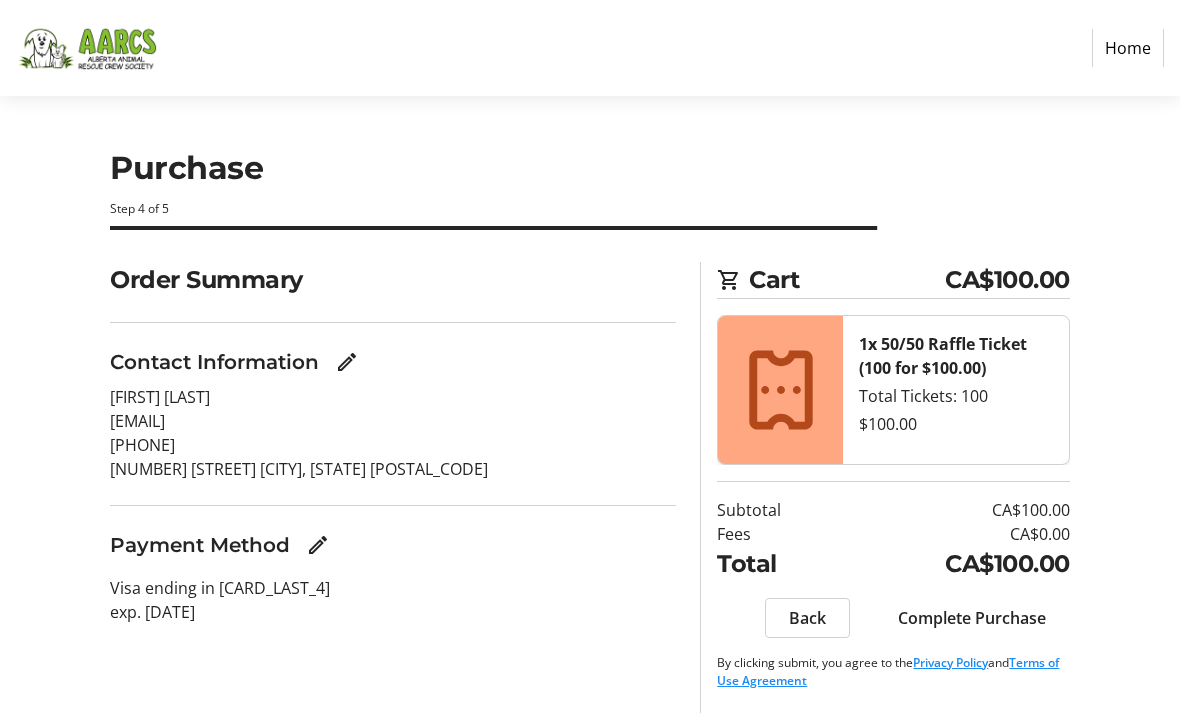 scroll, scrollTop: 64, scrollLeft: 0, axis: vertical 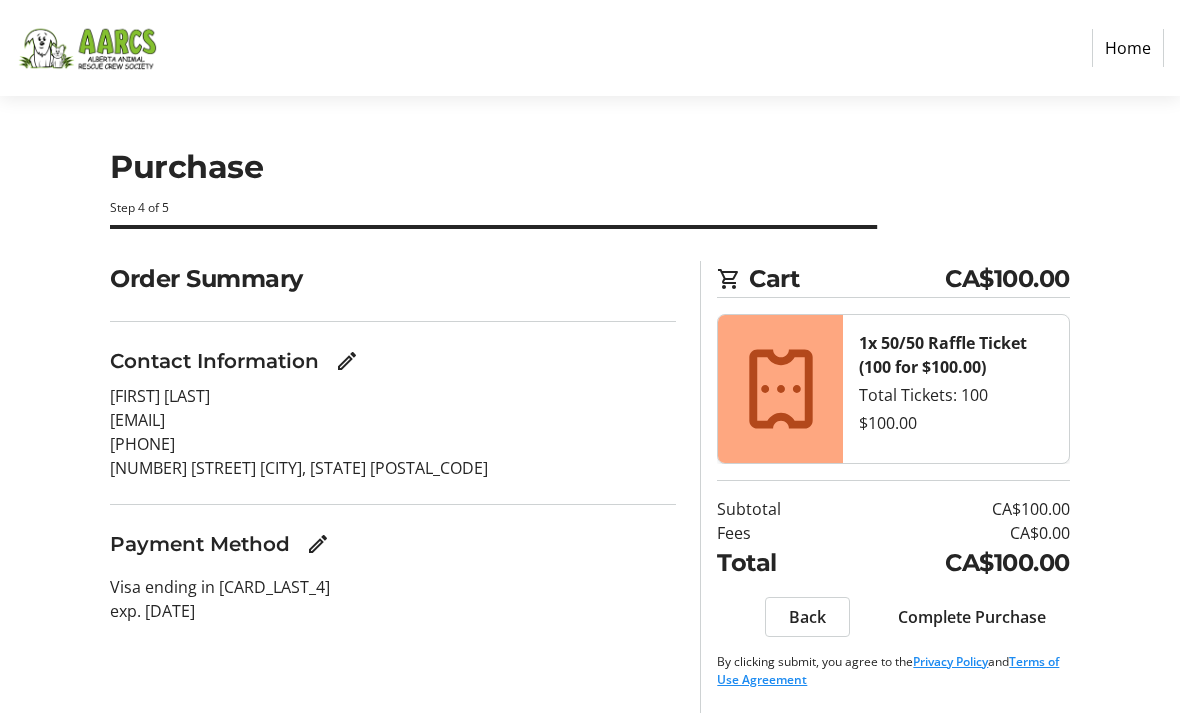 click on "Back" 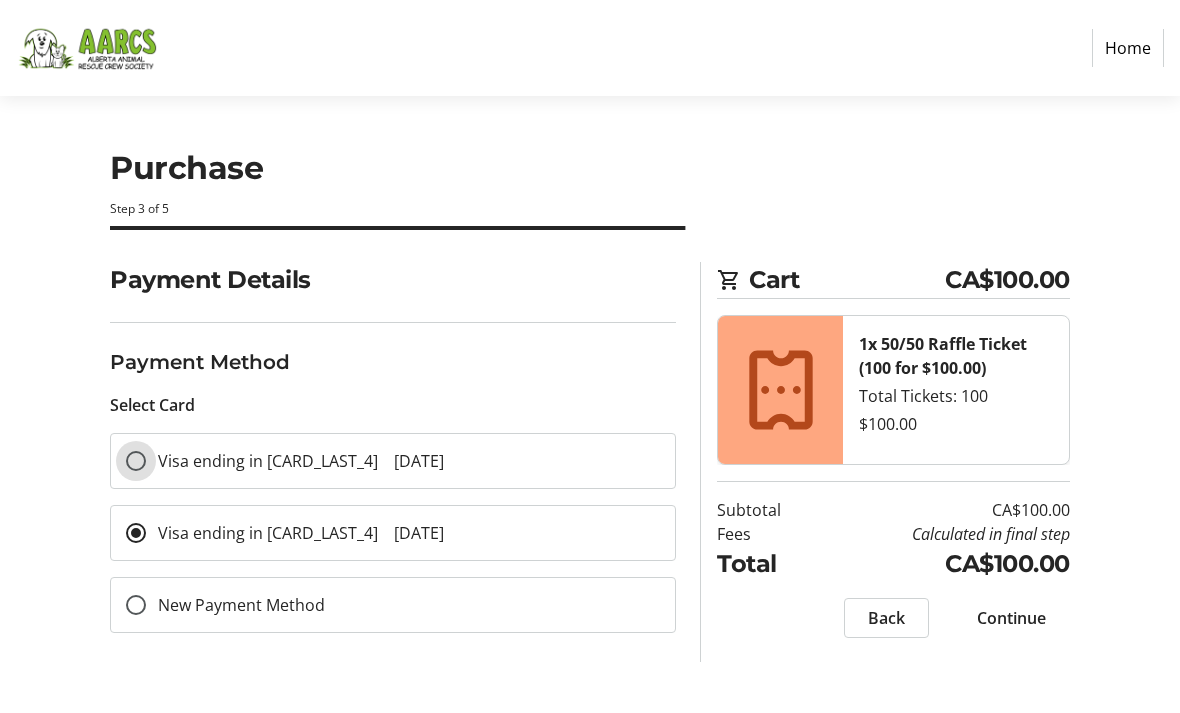 click on "Visa ending in [CARD_LAST_4]   [DATE]" at bounding box center [136, 461] 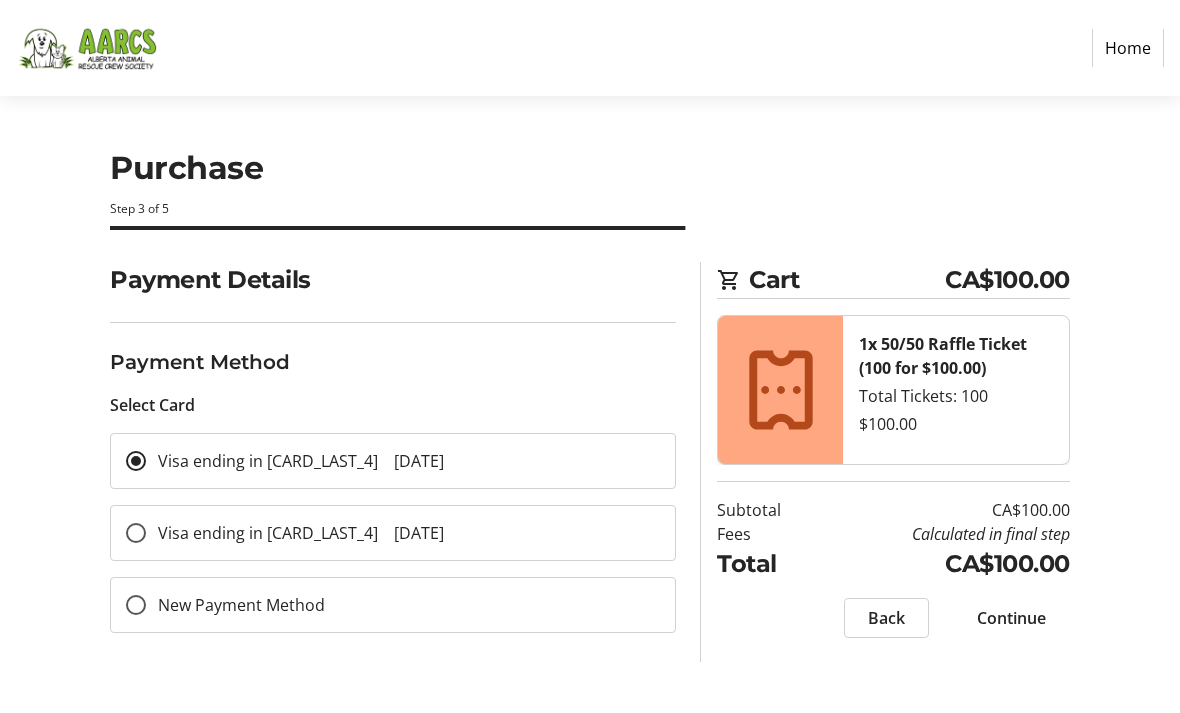 click on "Continue" 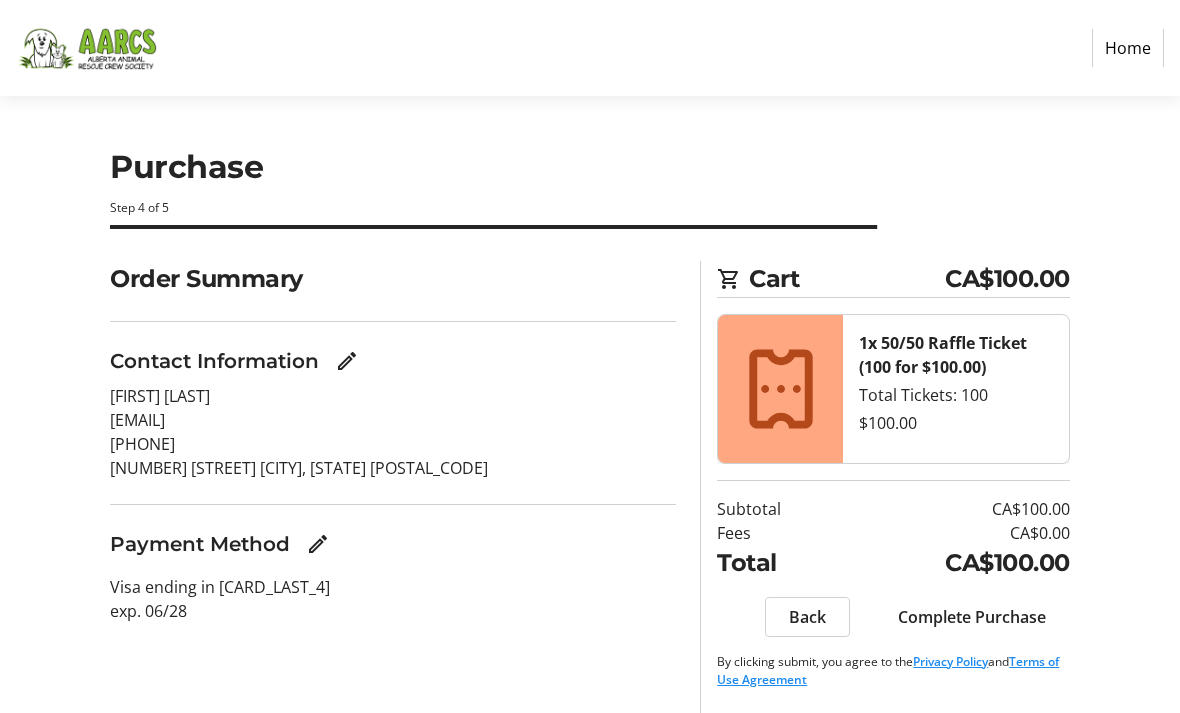 click on "Complete Purchase" 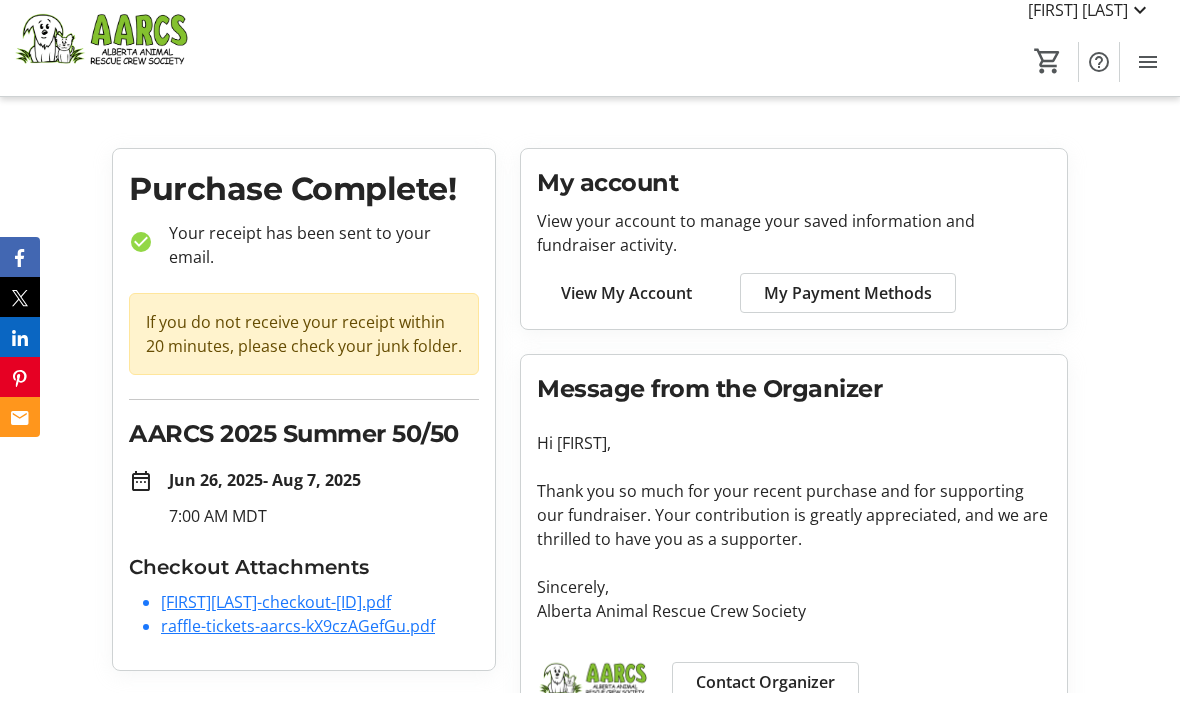 scroll, scrollTop: 5, scrollLeft: 0, axis: vertical 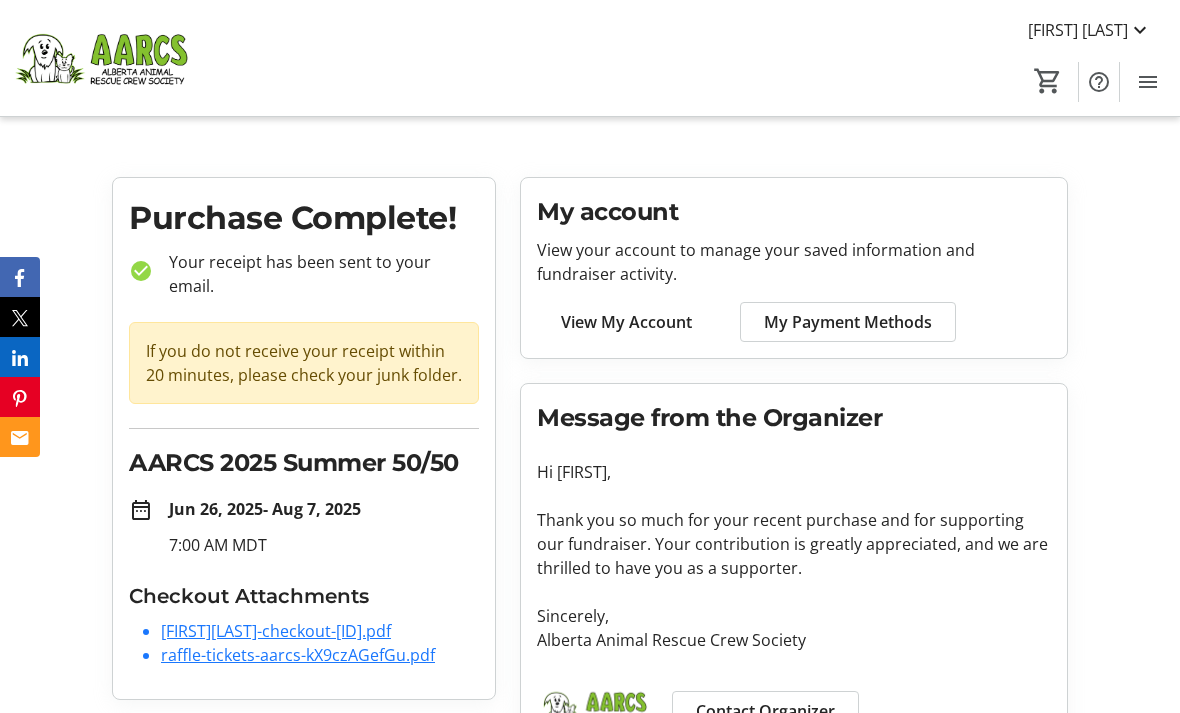click on "[FIRST][LAST]-checkout-[ID].pdf" 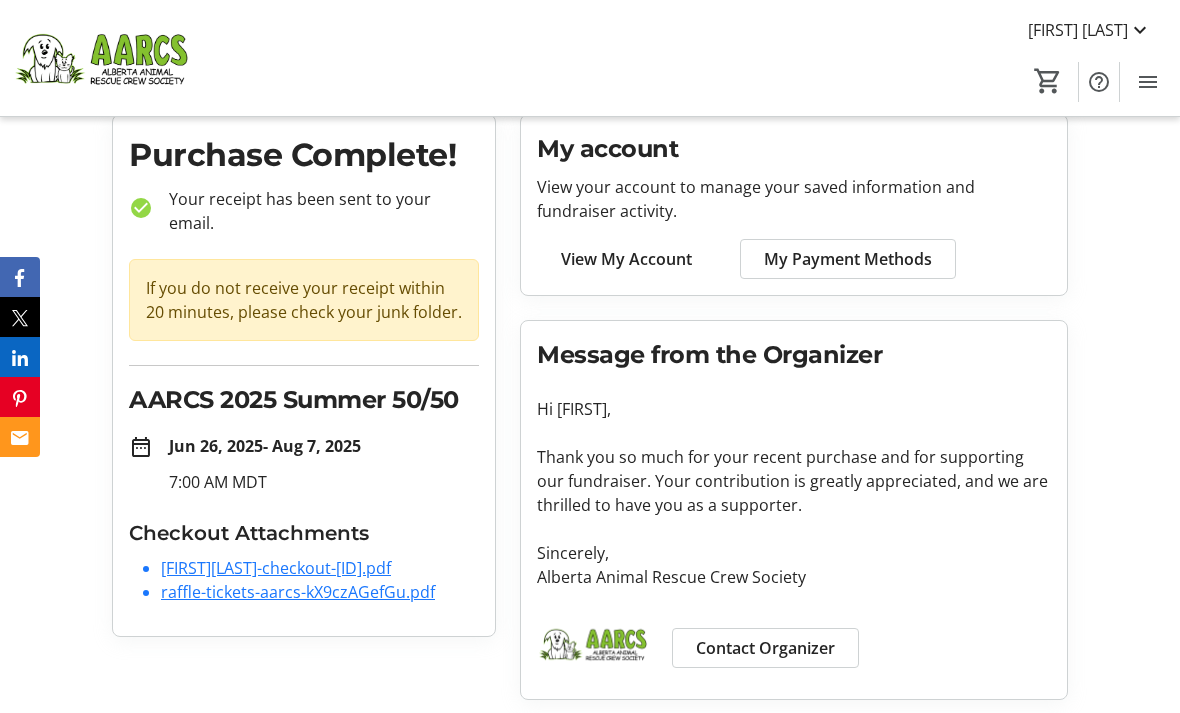 scroll, scrollTop: 69, scrollLeft: 0, axis: vertical 